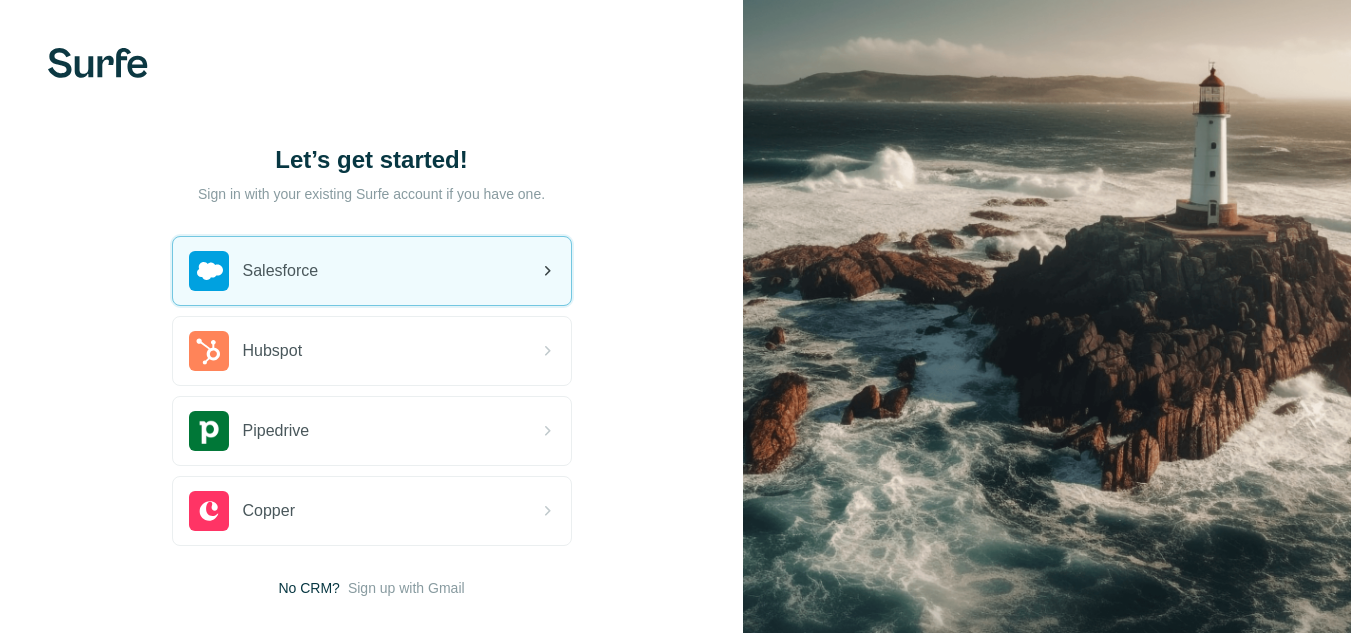 scroll, scrollTop: 0, scrollLeft: 0, axis: both 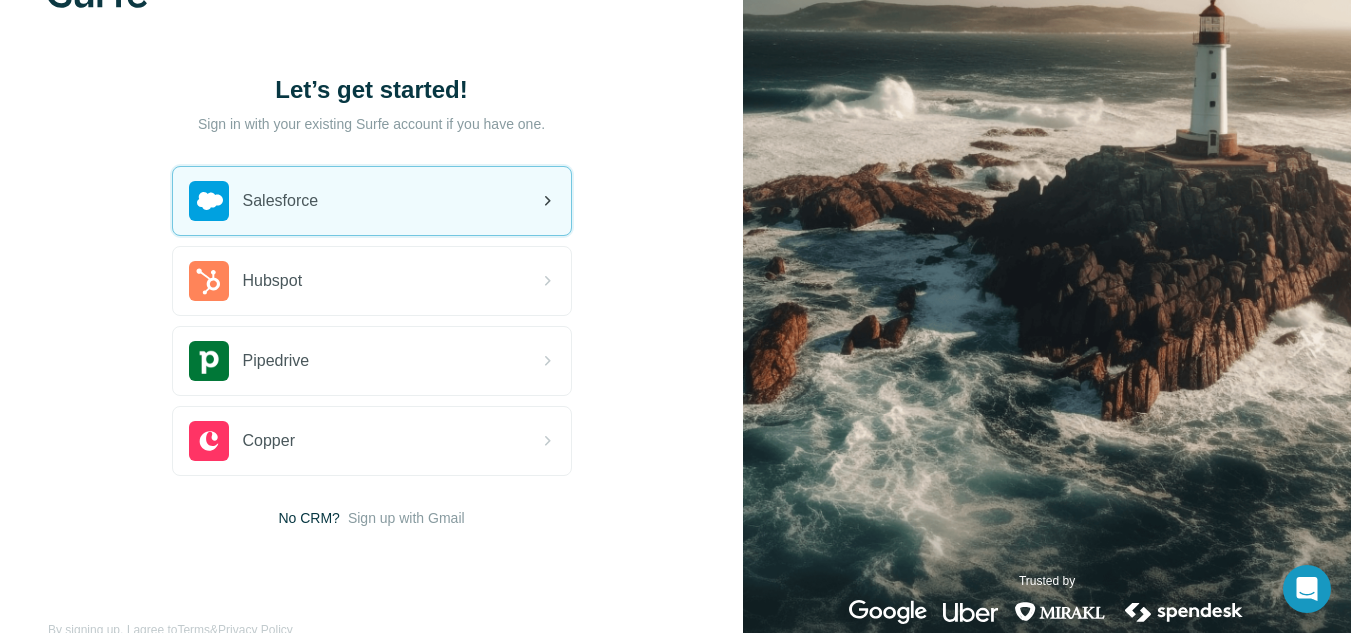 click on "Salesforce" at bounding box center (372, 201) 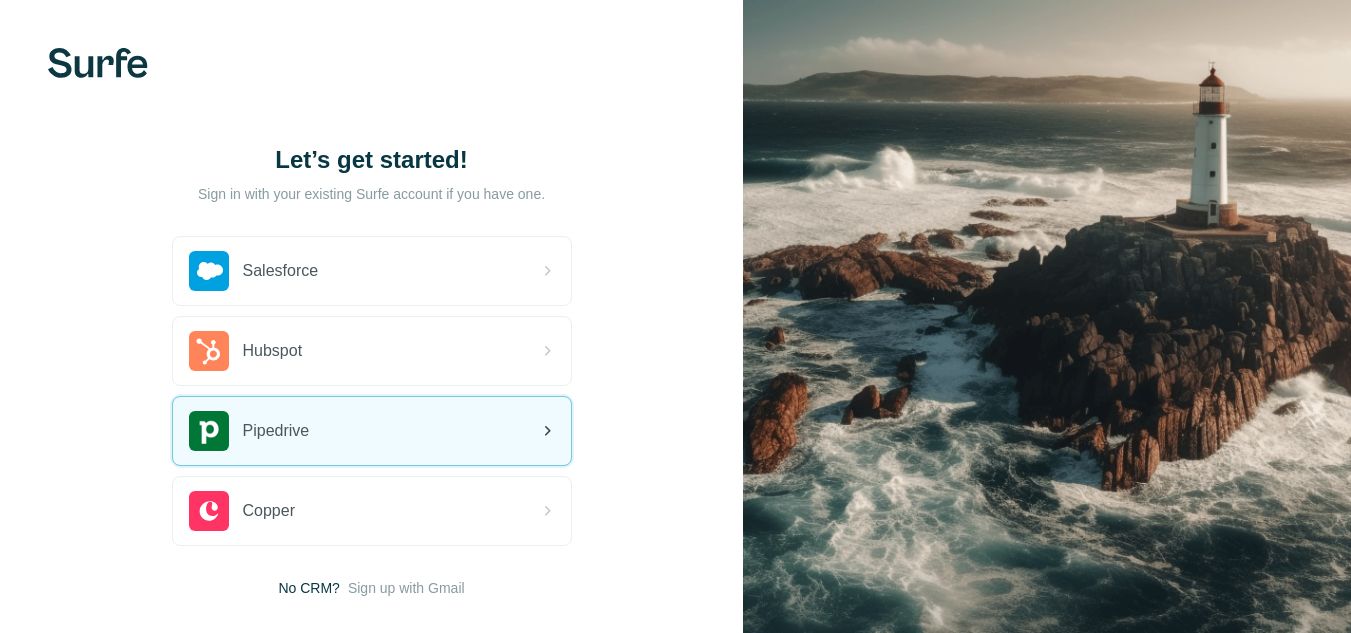 scroll, scrollTop: 0, scrollLeft: 0, axis: both 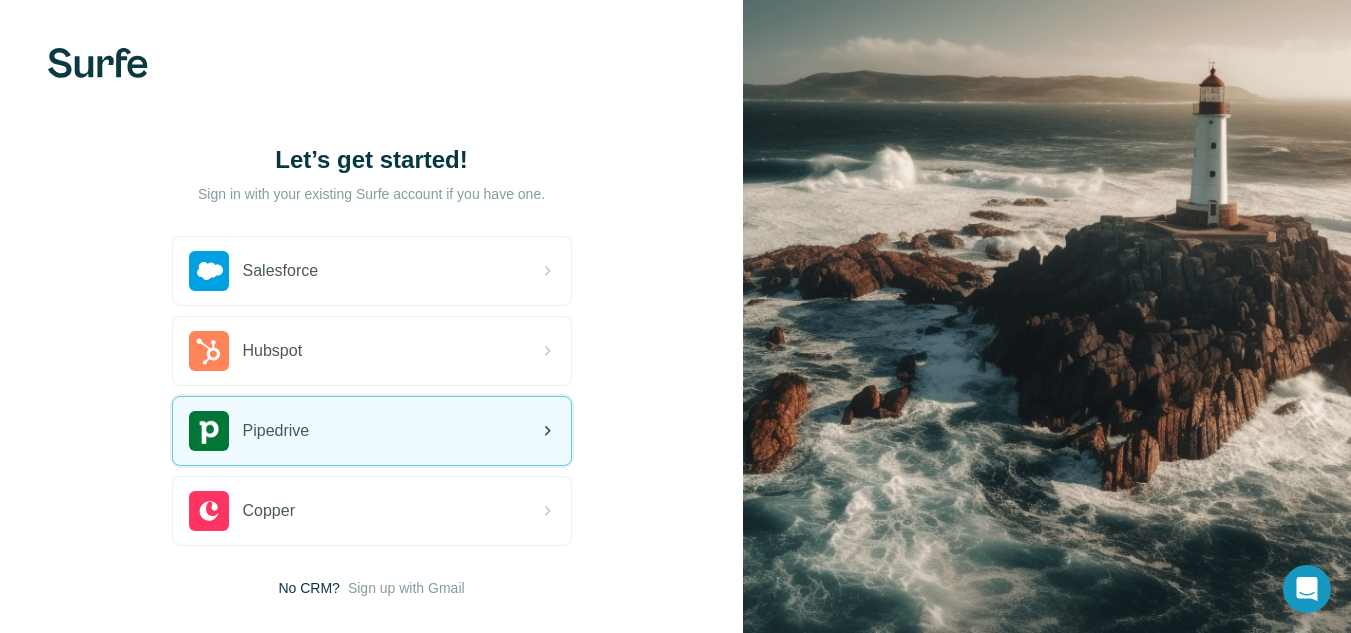 click on "Pipedrive" at bounding box center [372, 431] 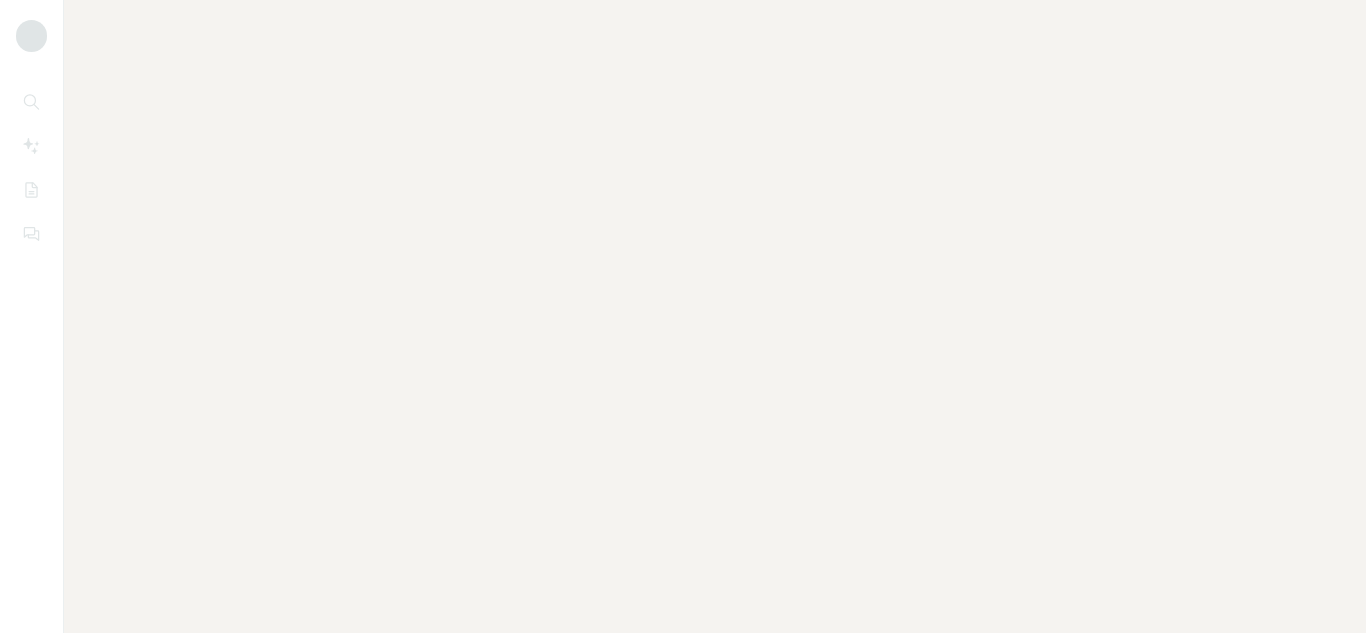 scroll, scrollTop: 0, scrollLeft: 0, axis: both 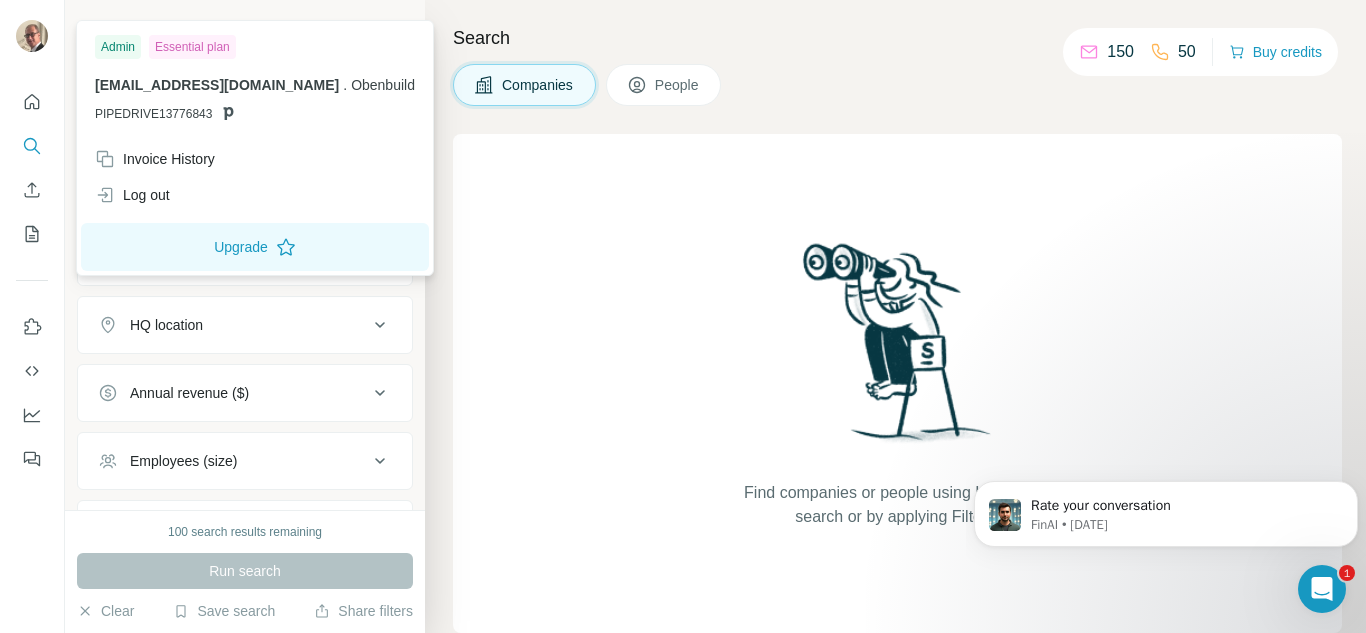 click at bounding box center (32, 36) 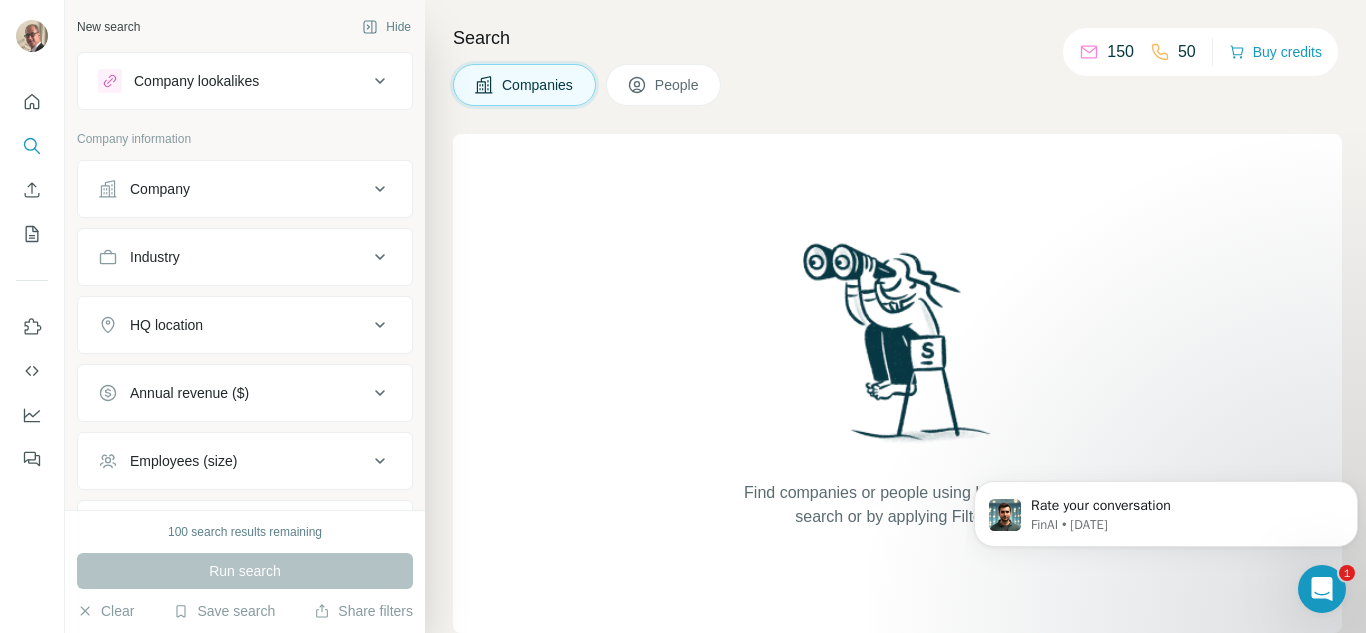 scroll, scrollTop: 172, scrollLeft: 0, axis: vertical 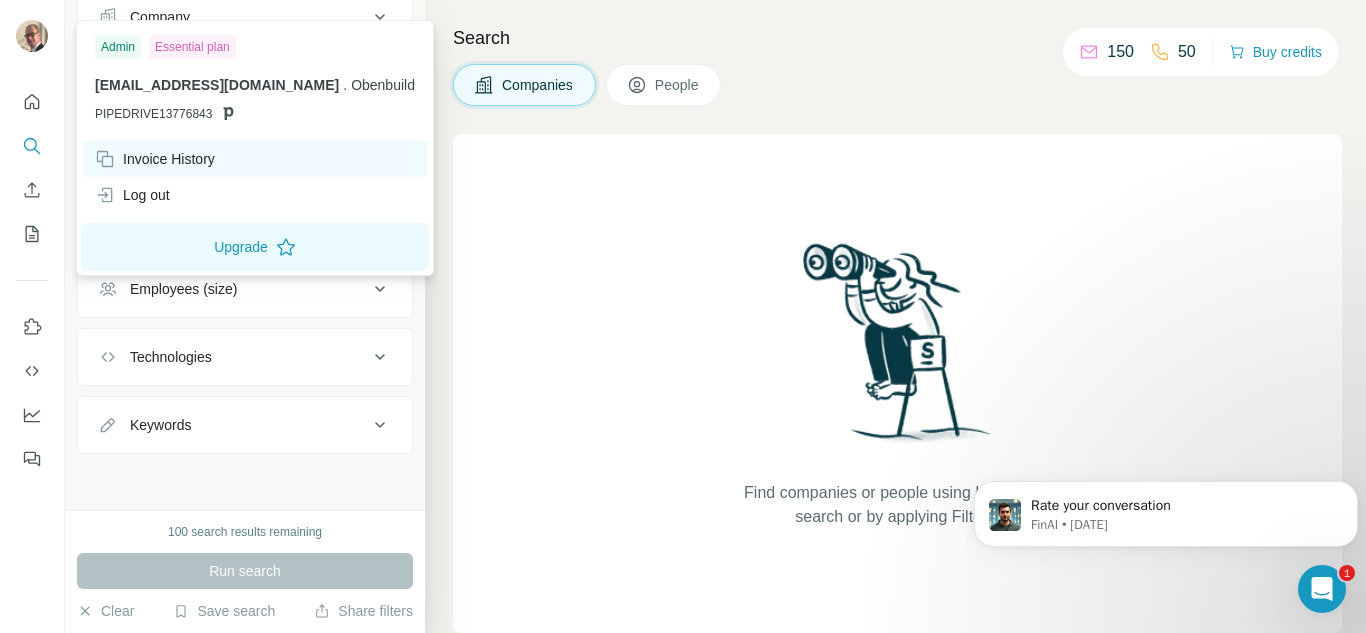 click on "Invoice History" at bounding box center [155, 159] 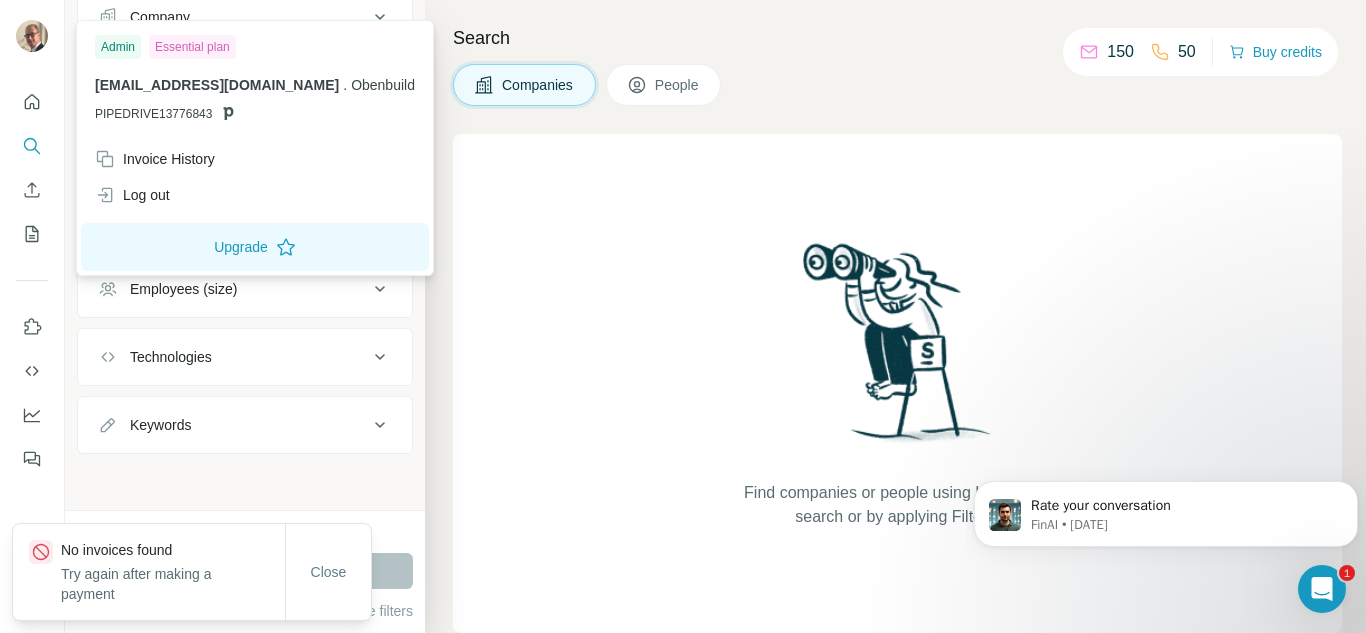 click on "Admin" at bounding box center (118, 47) 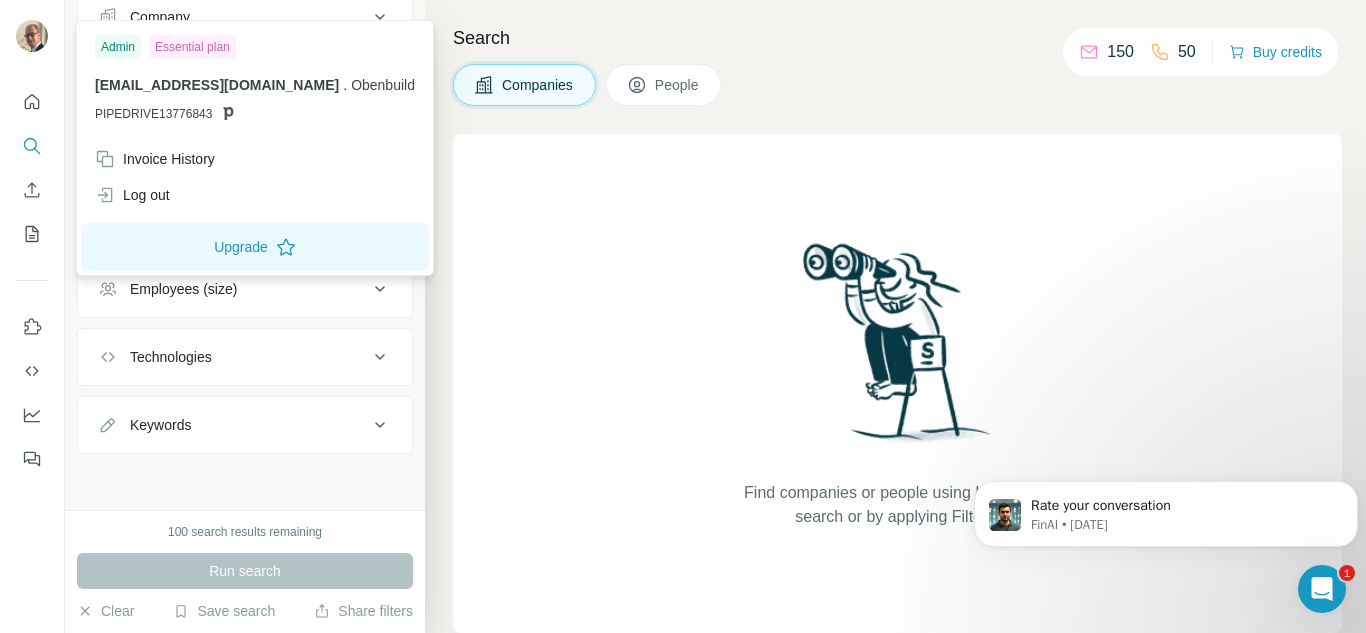 click on "Admin" at bounding box center [118, 47] 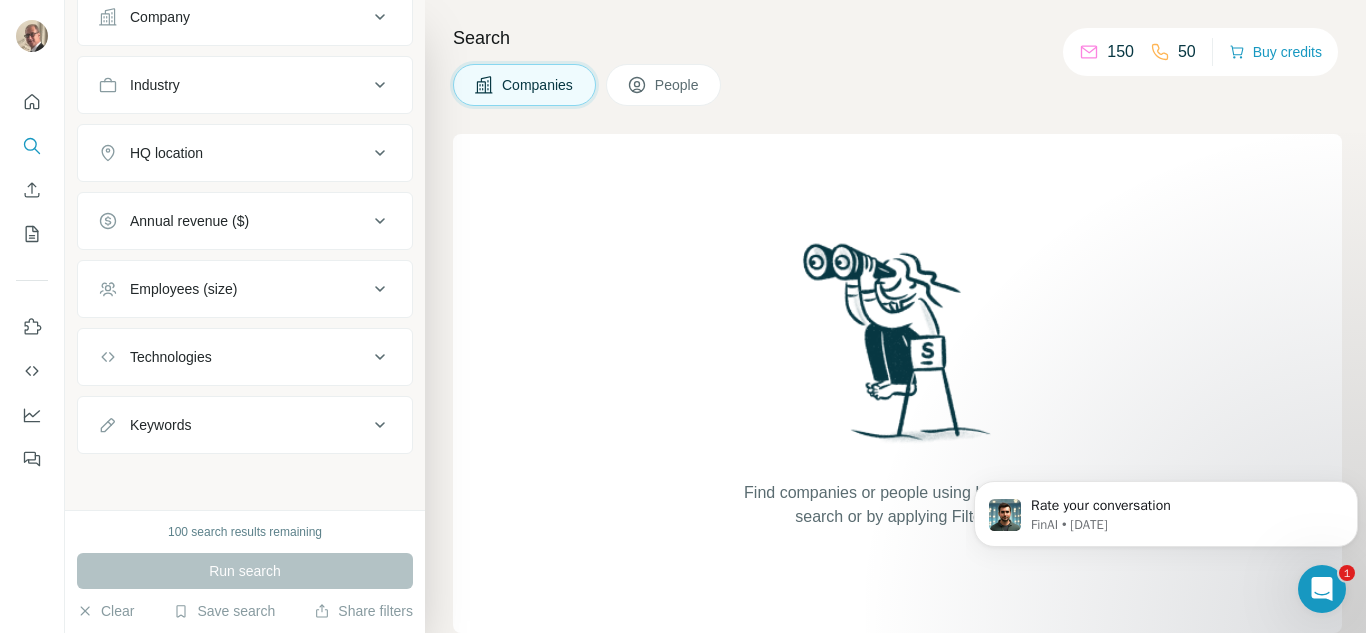 scroll, scrollTop: 0, scrollLeft: 0, axis: both 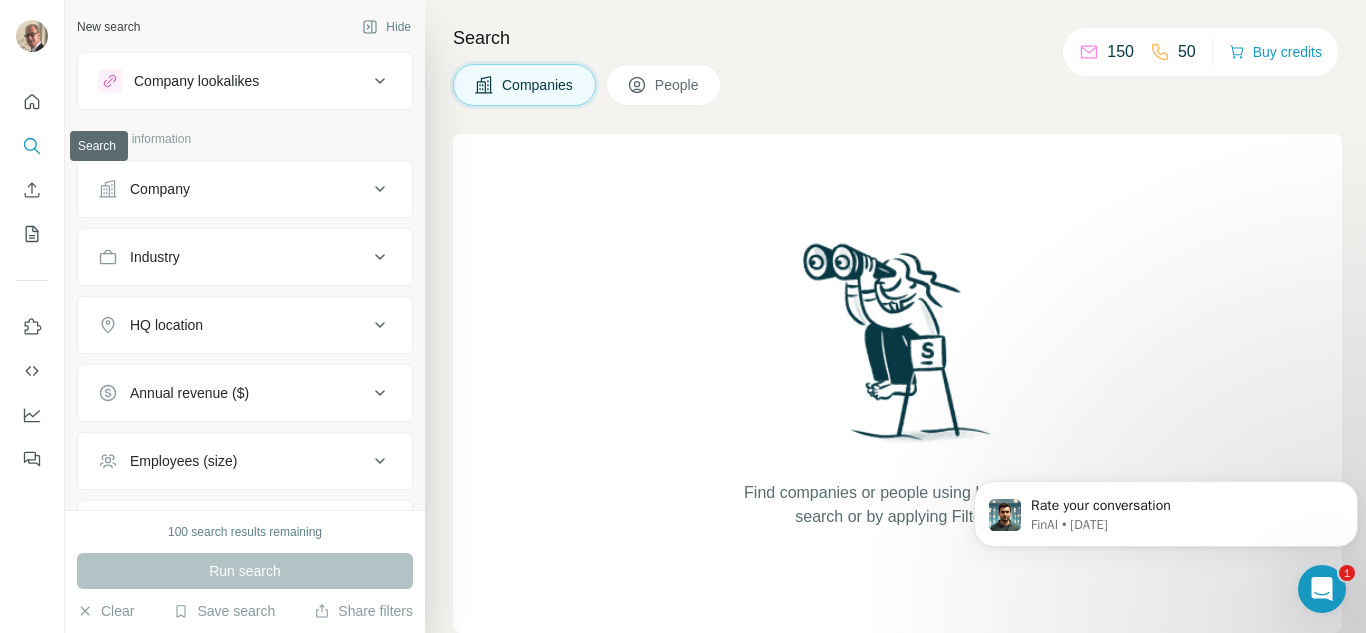 click 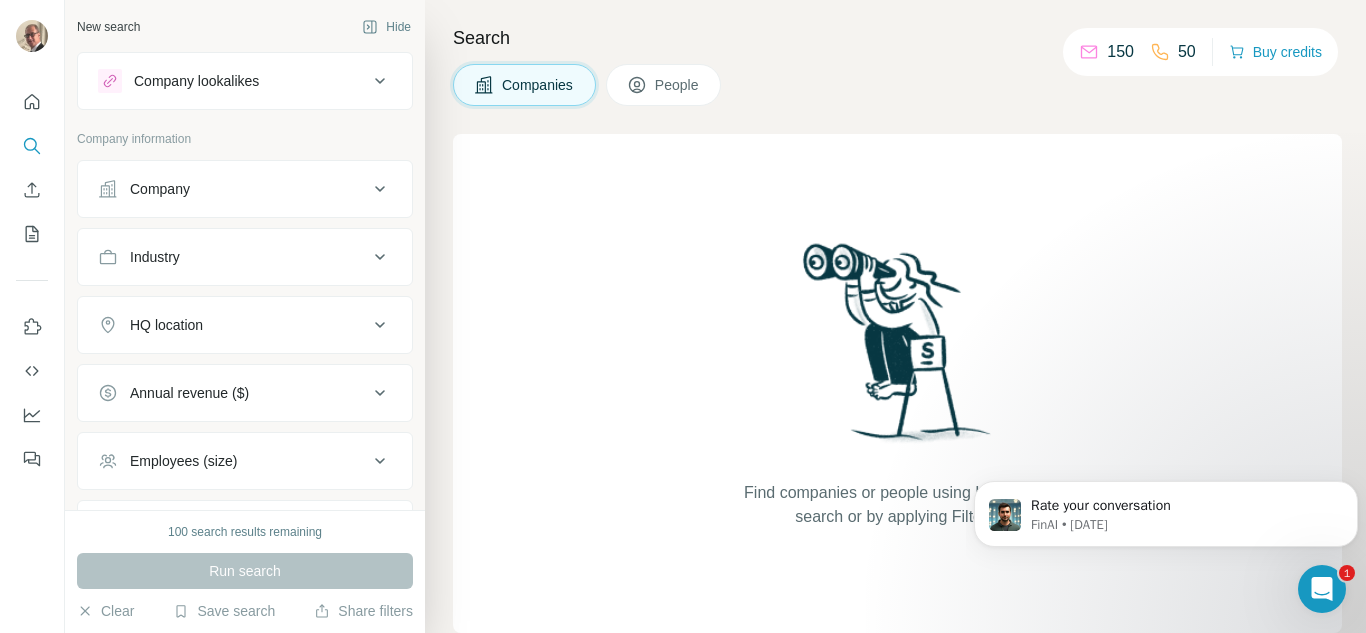 scroll, scrollTop: 172, scrollLeft: 0, axis: vertical 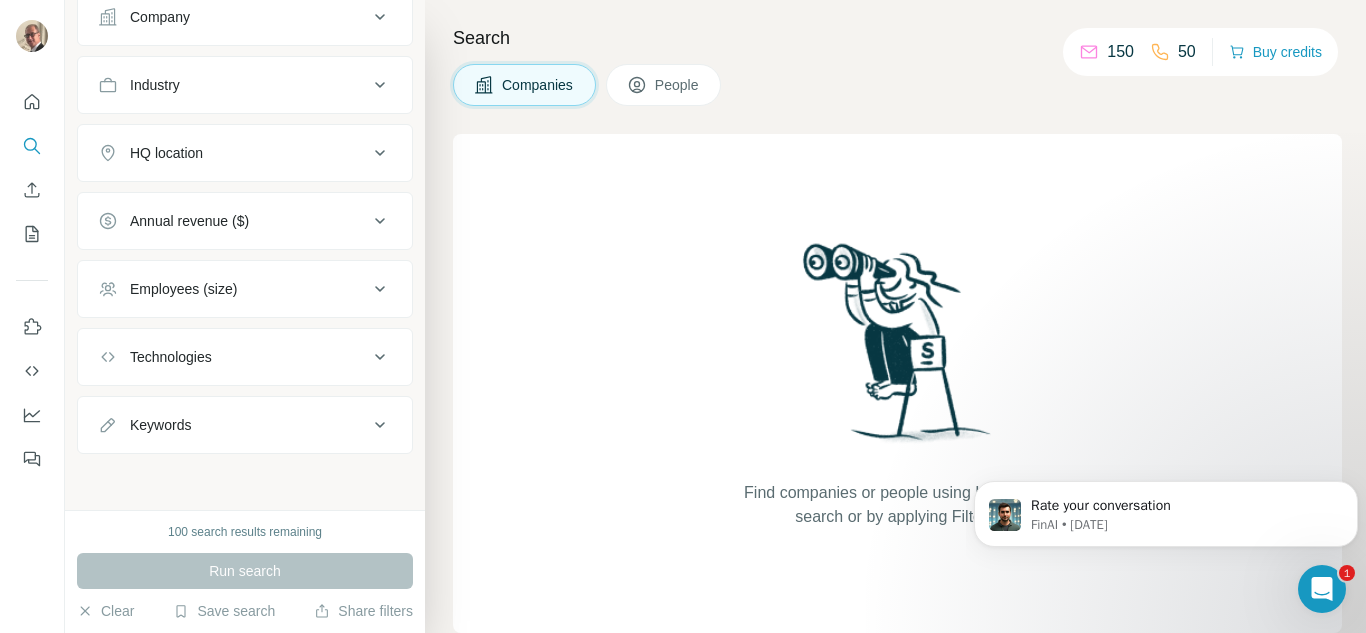 click on "Find companies or people using Lookalikes search or by applying Filters." at bounding box center [897, 383] 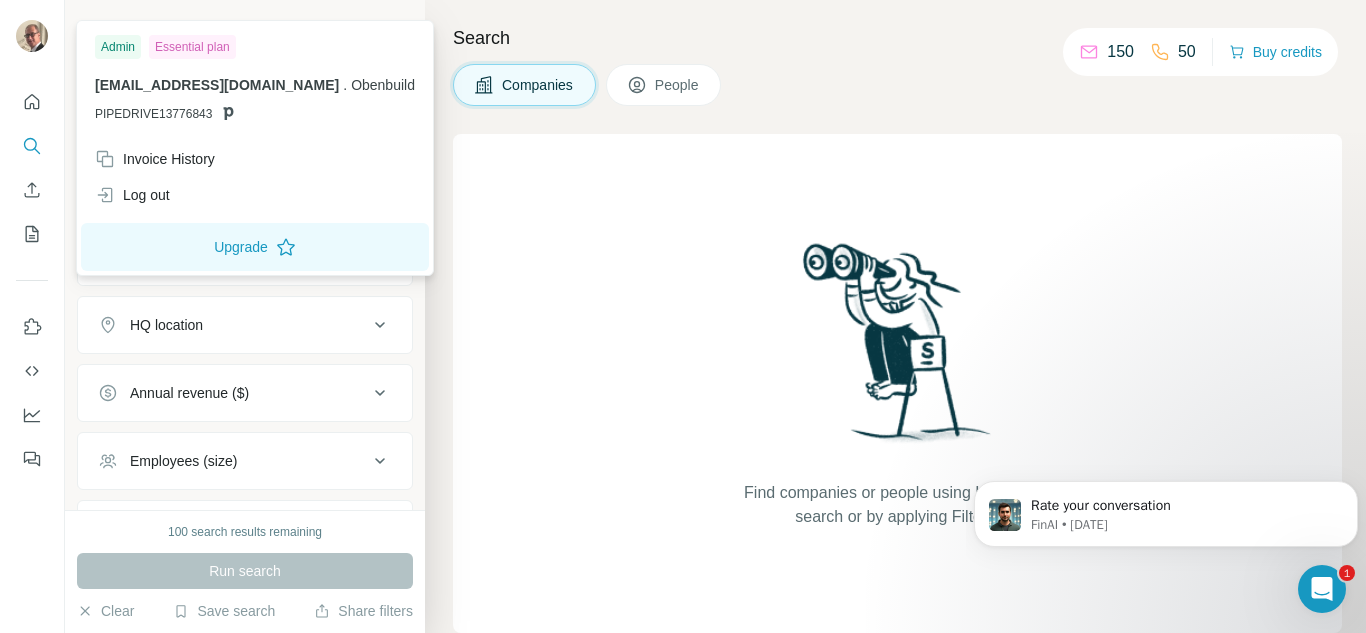 click on "Admin" at bounding box center (118, 47) 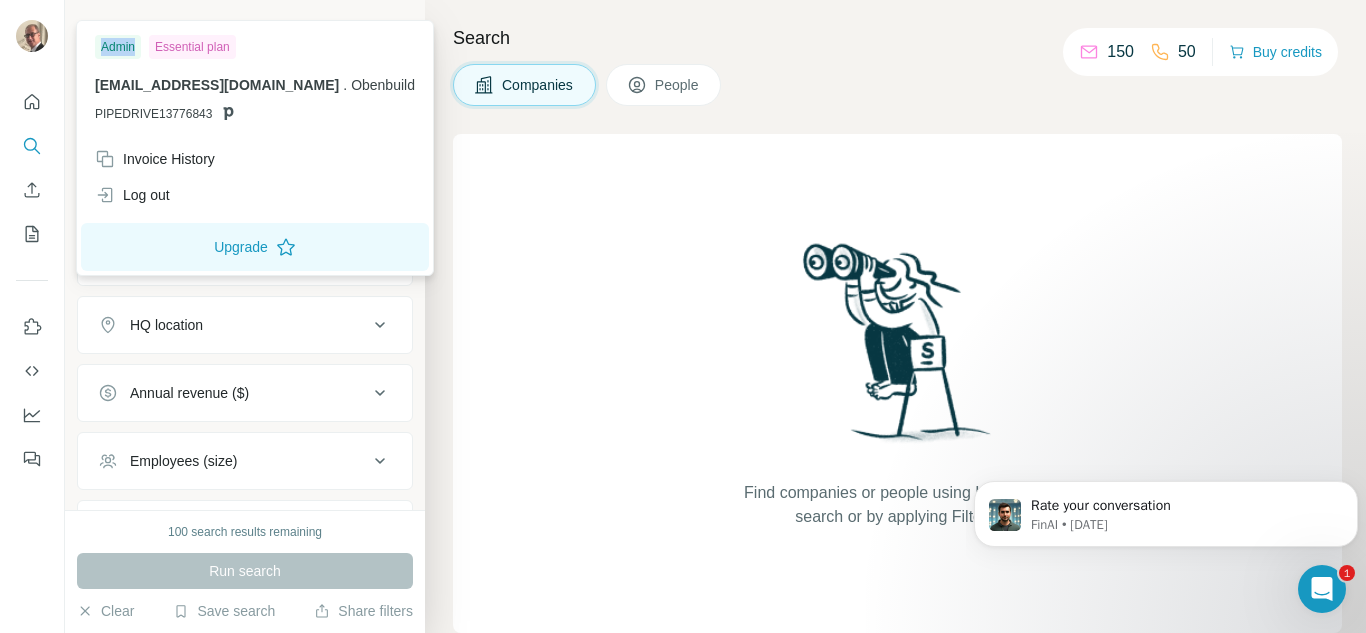 click on "Admin" at bounding box center (118, 47) 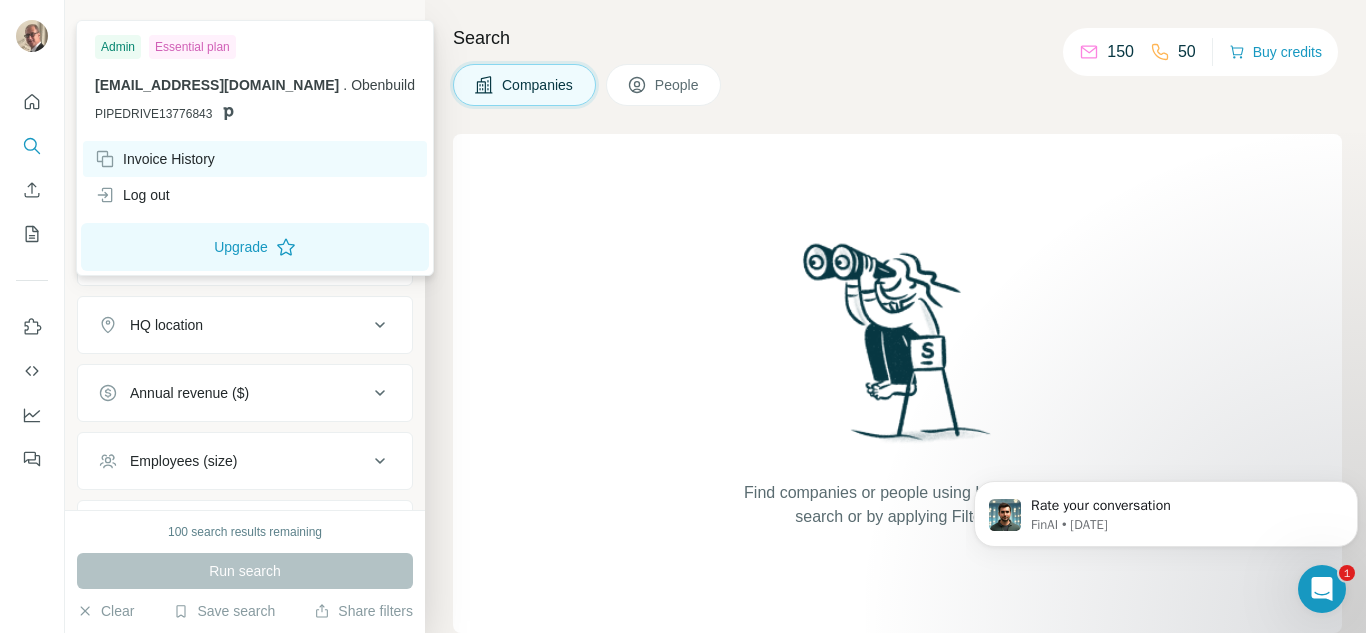 click on "Invoice History" at bounding box center [155, 159] 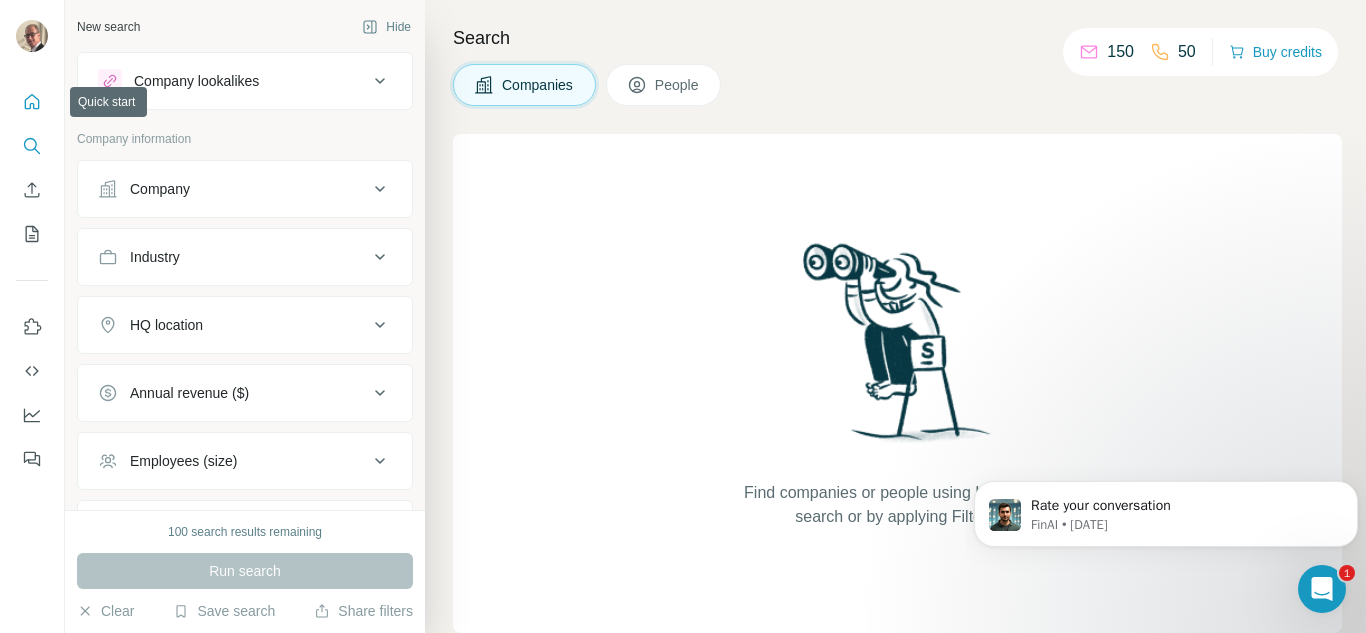 click 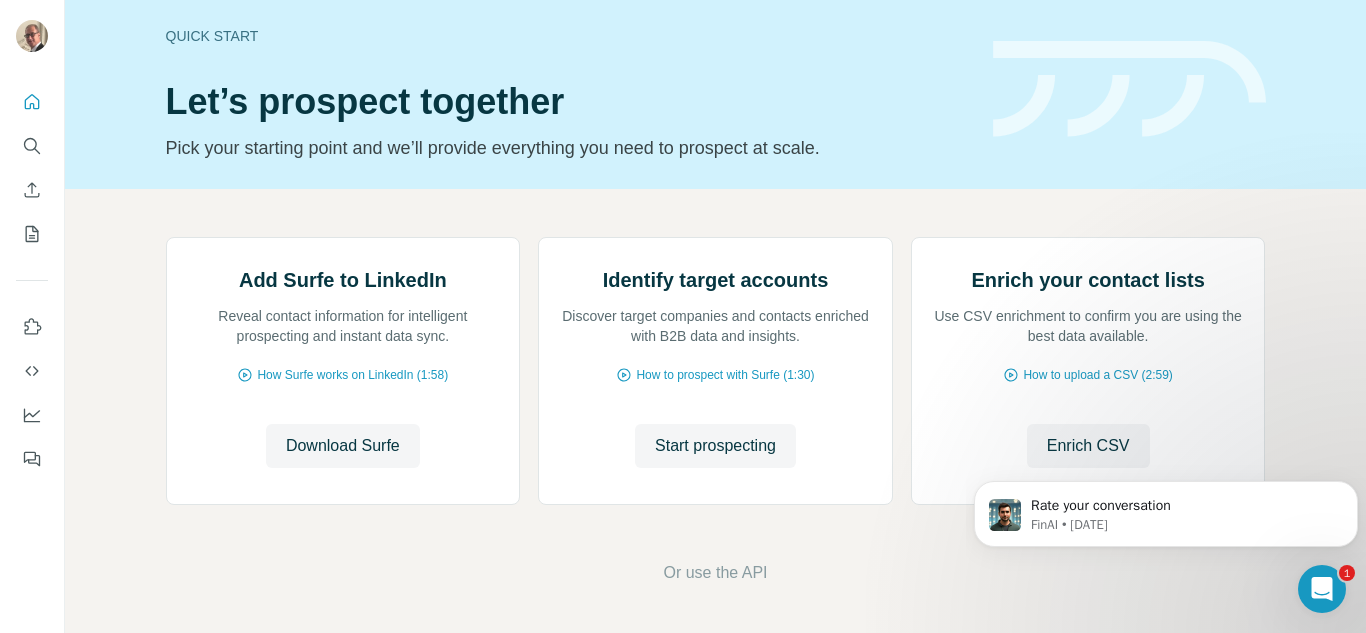 scroll, scrollTop: 0, scrollLeft: 0, axis: both 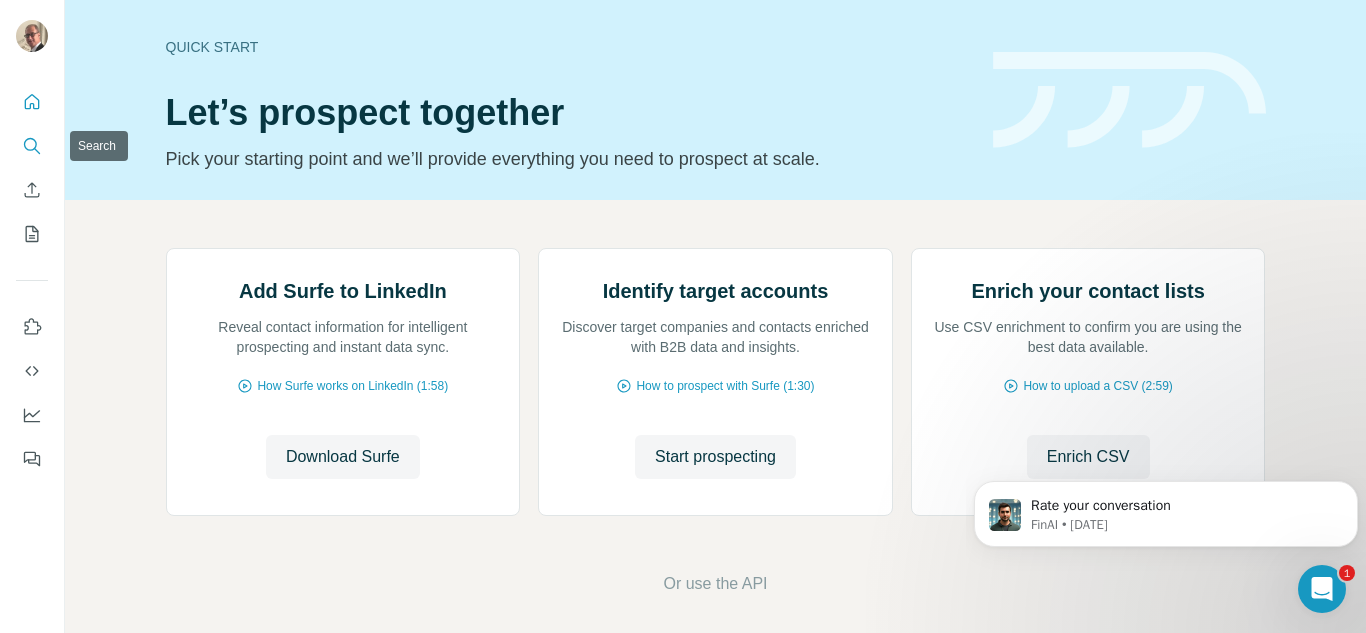 click 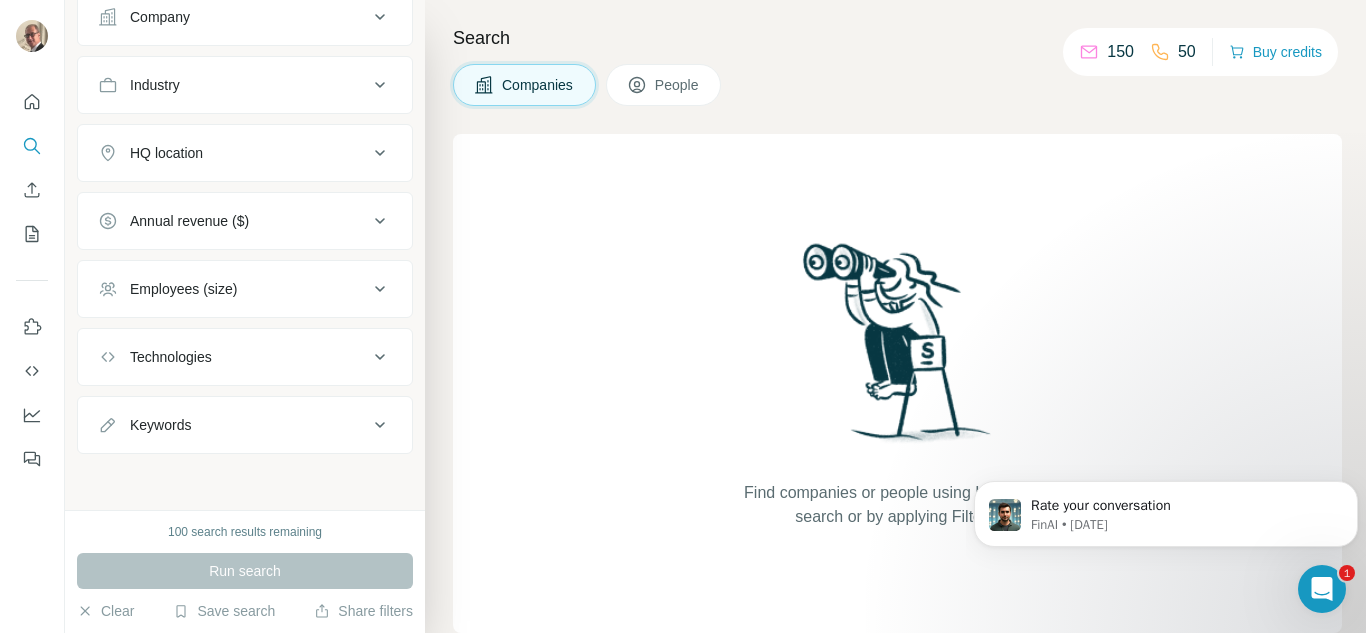 scroll, scrollTop: 0, scrollLeft: 0, axis: both 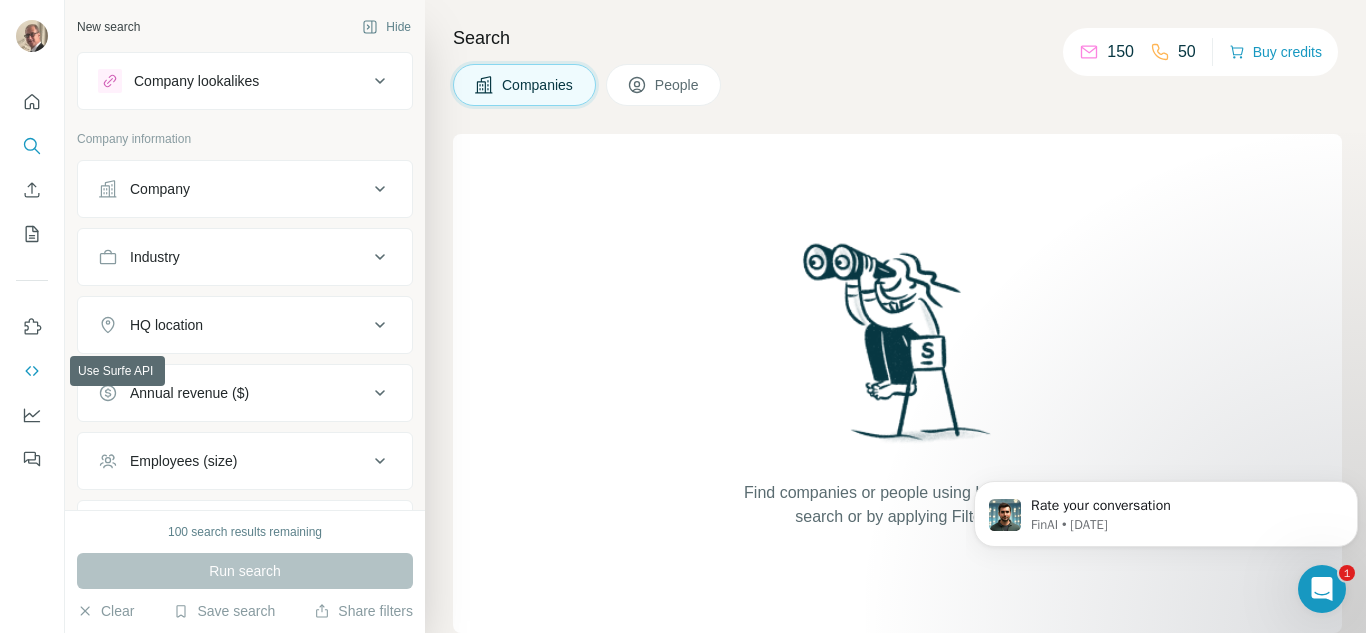 click 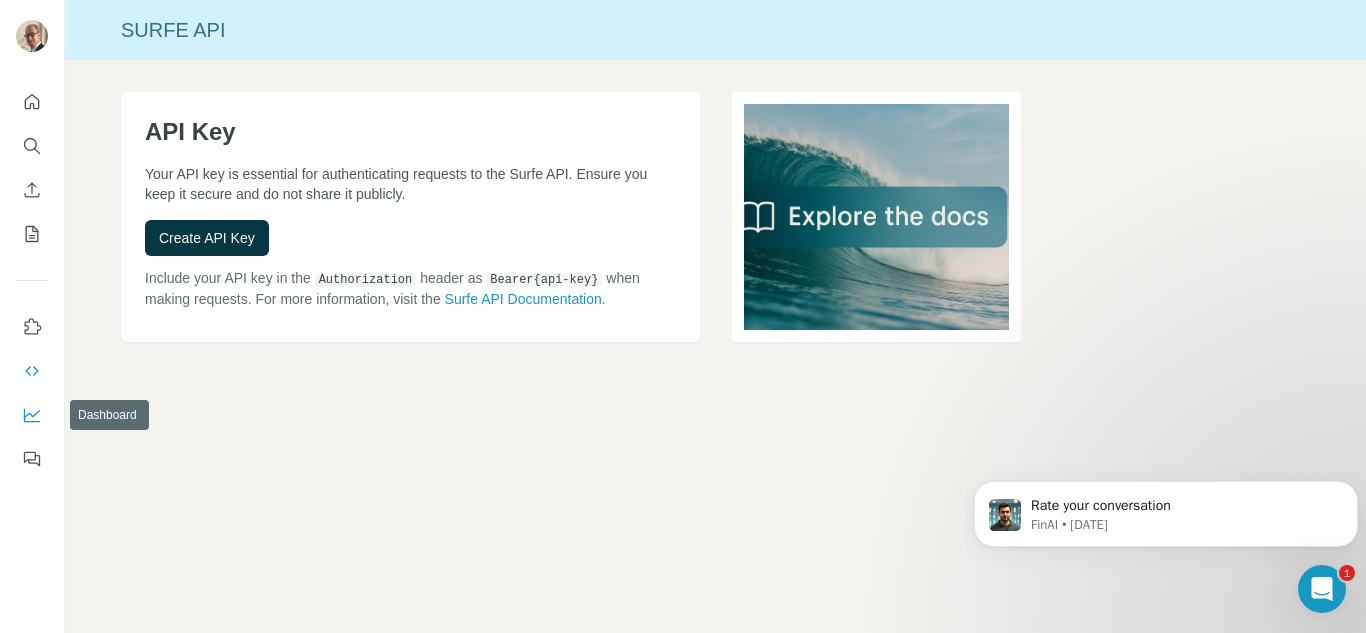 click 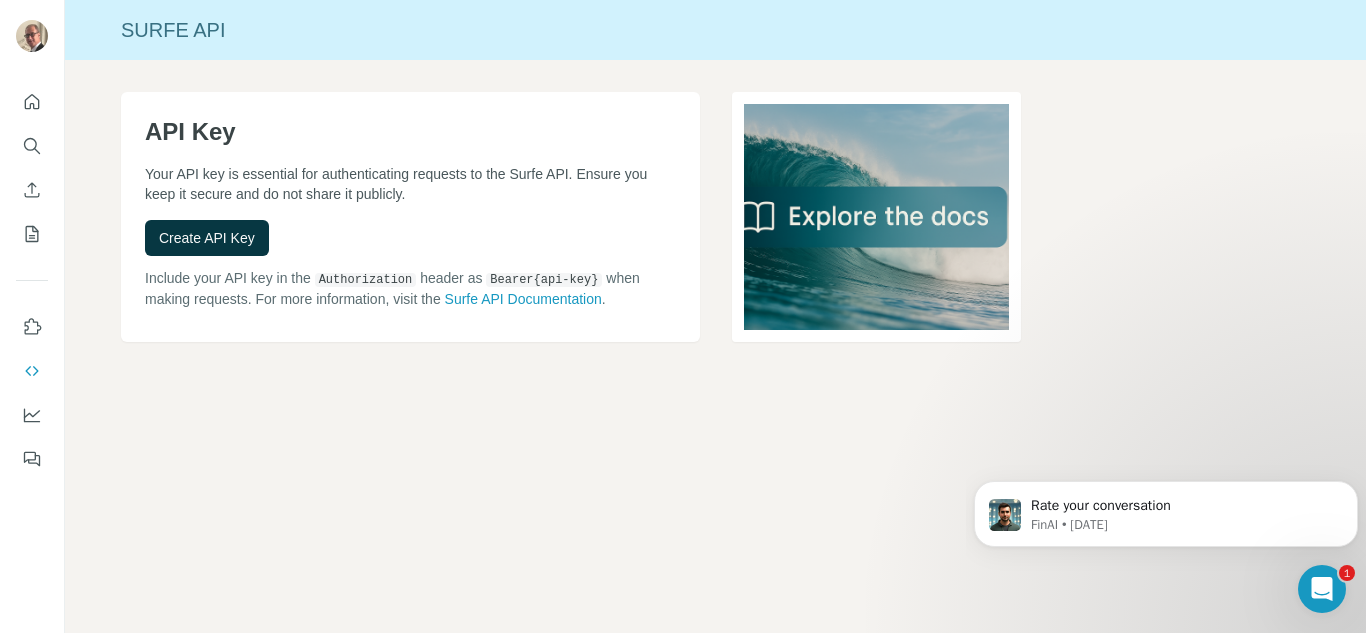 click 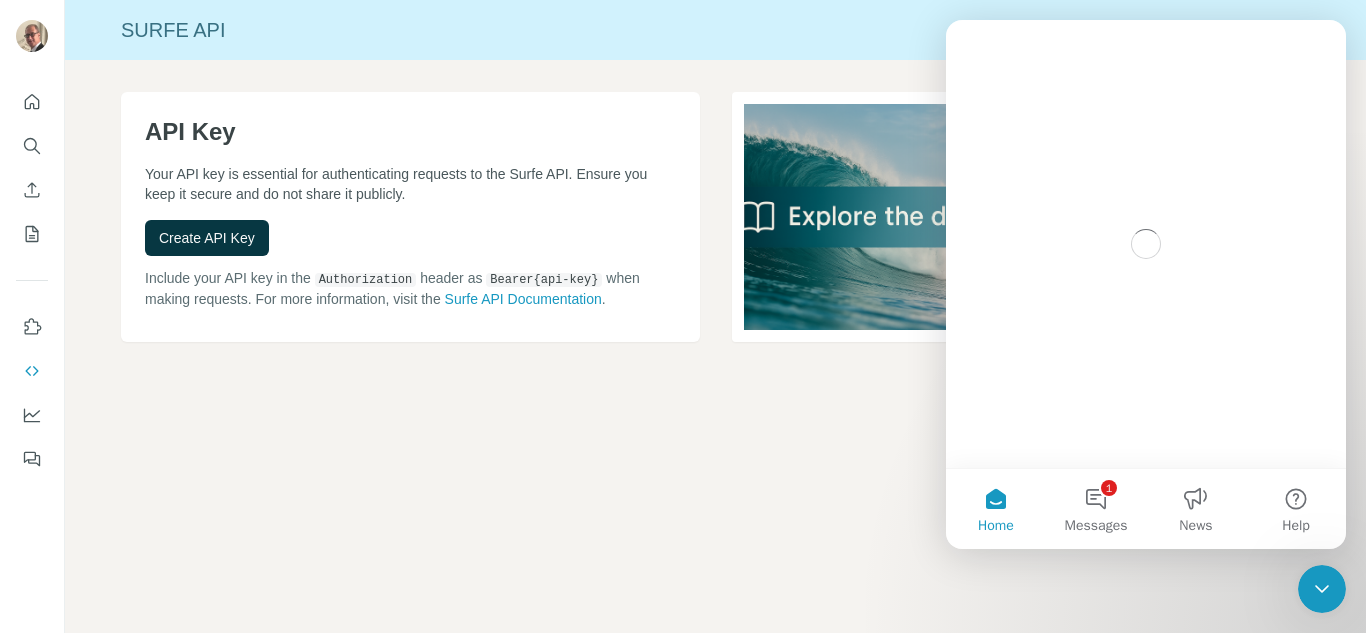scroll, scrollTop: 0, scrollLeft: 0, axis: both 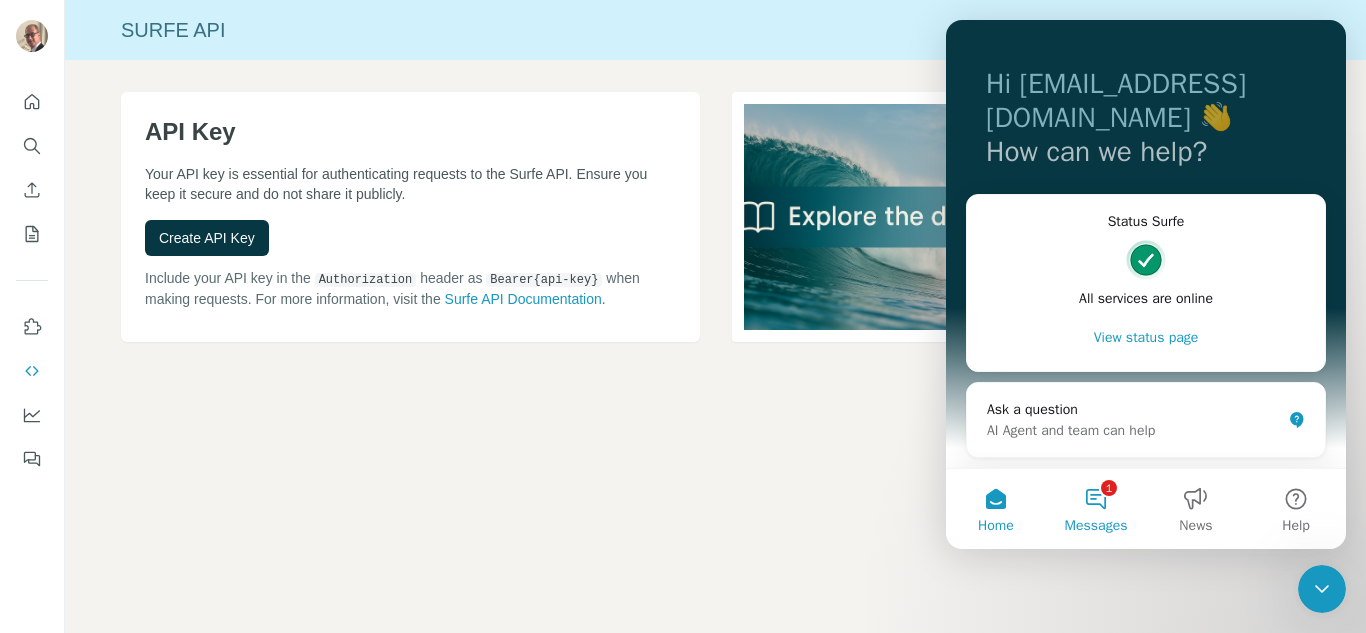 click on "1 Messages" at bounding box center [1096, 509] 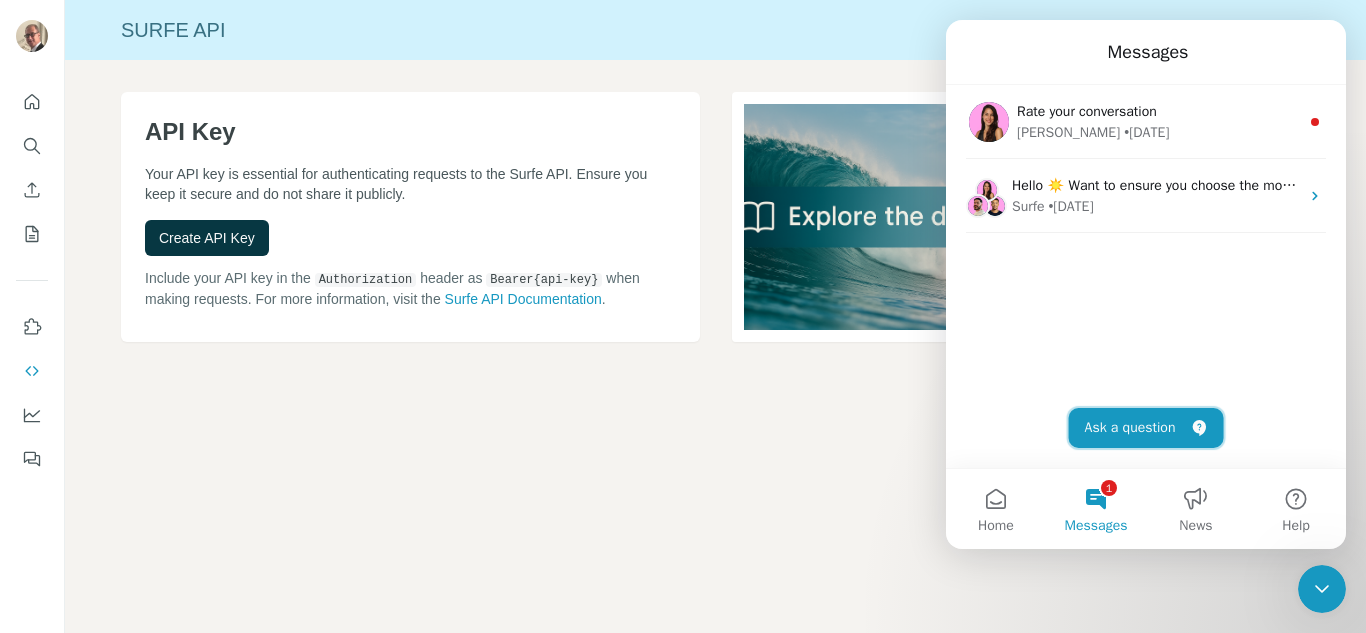 click on "Ask a question" at bounding box center (1146, 428) 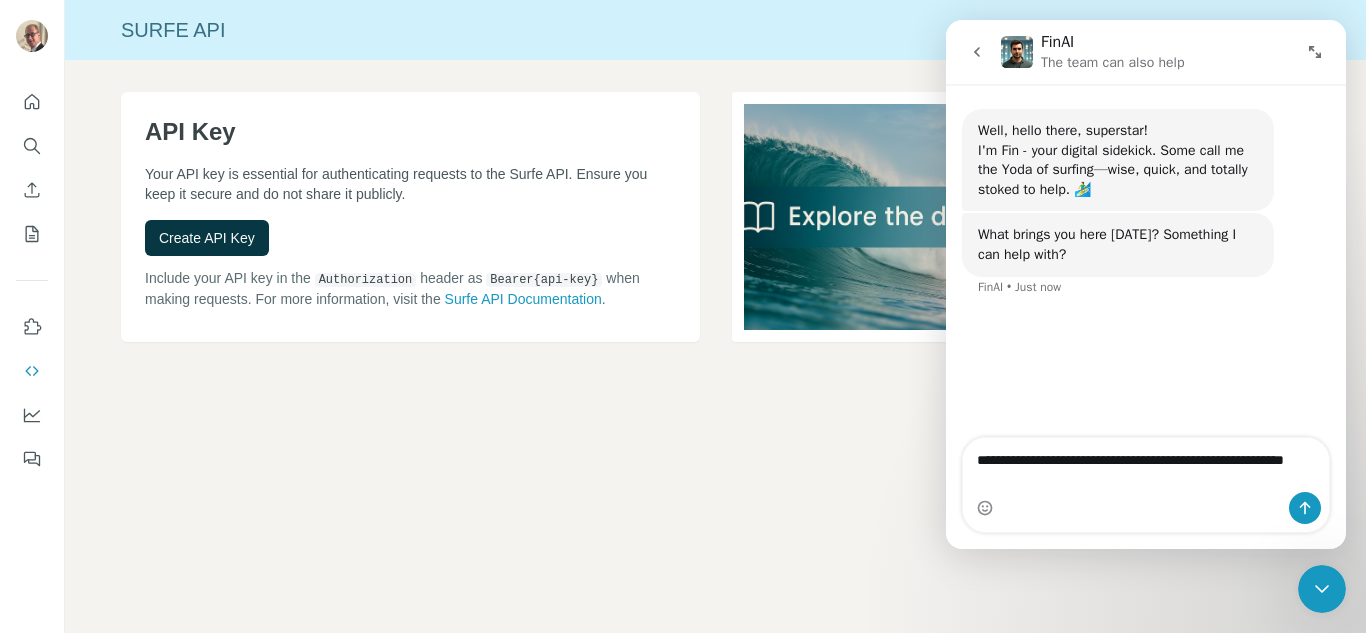 type on "**********" 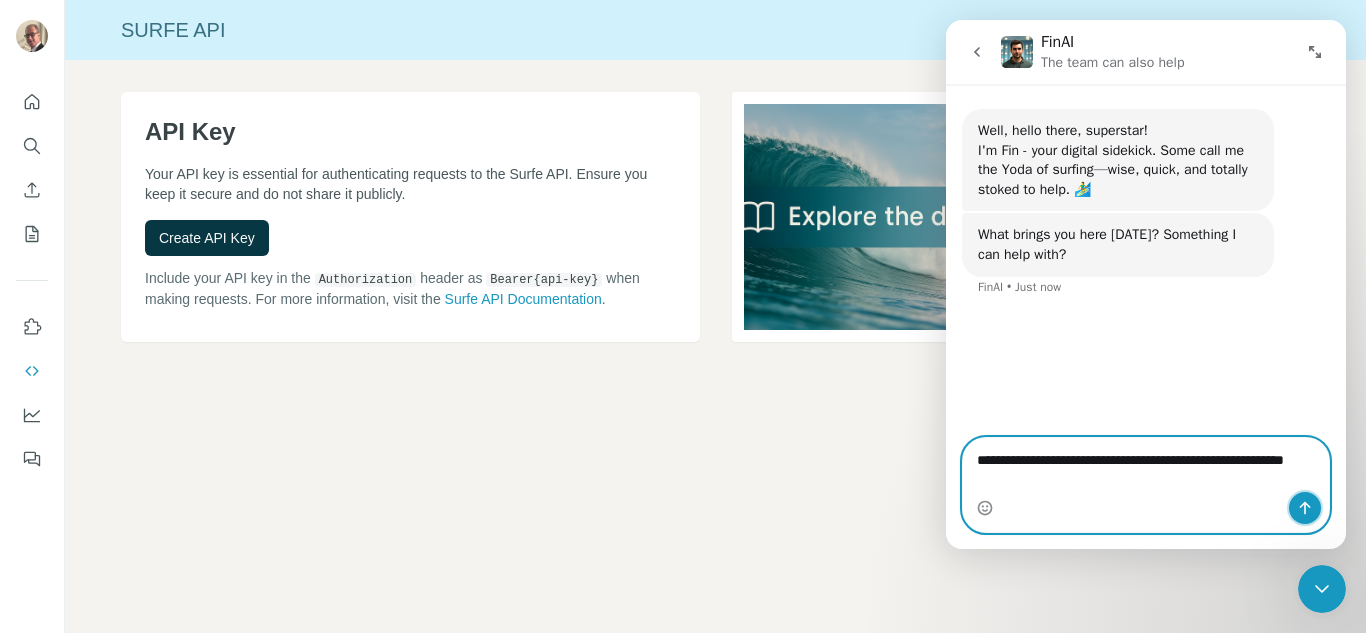click 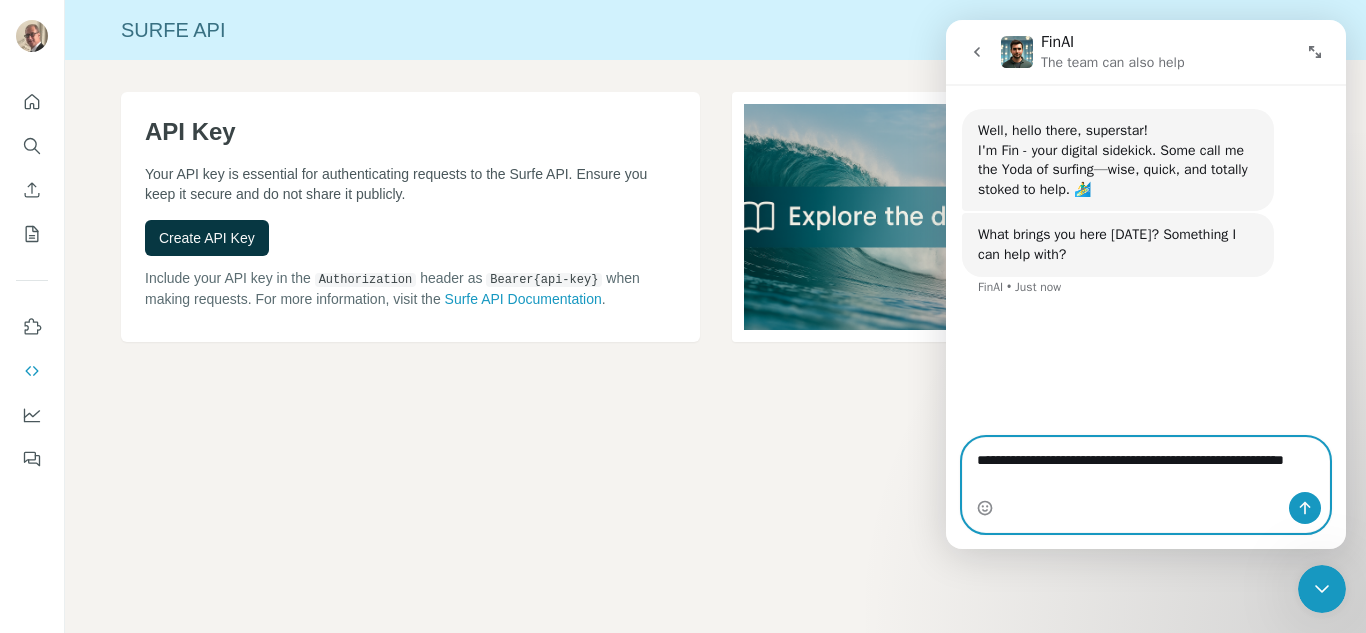 type 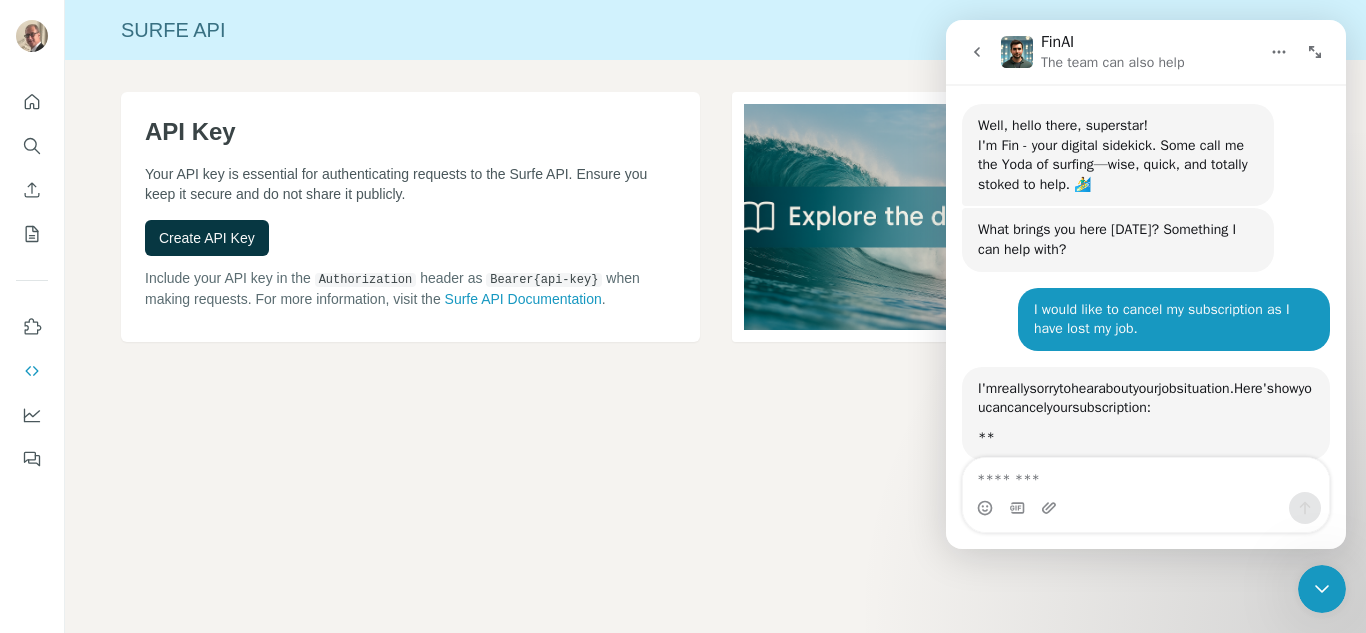 scroll, scrollTop: 139, scrollLeft: 0, axis: vertical 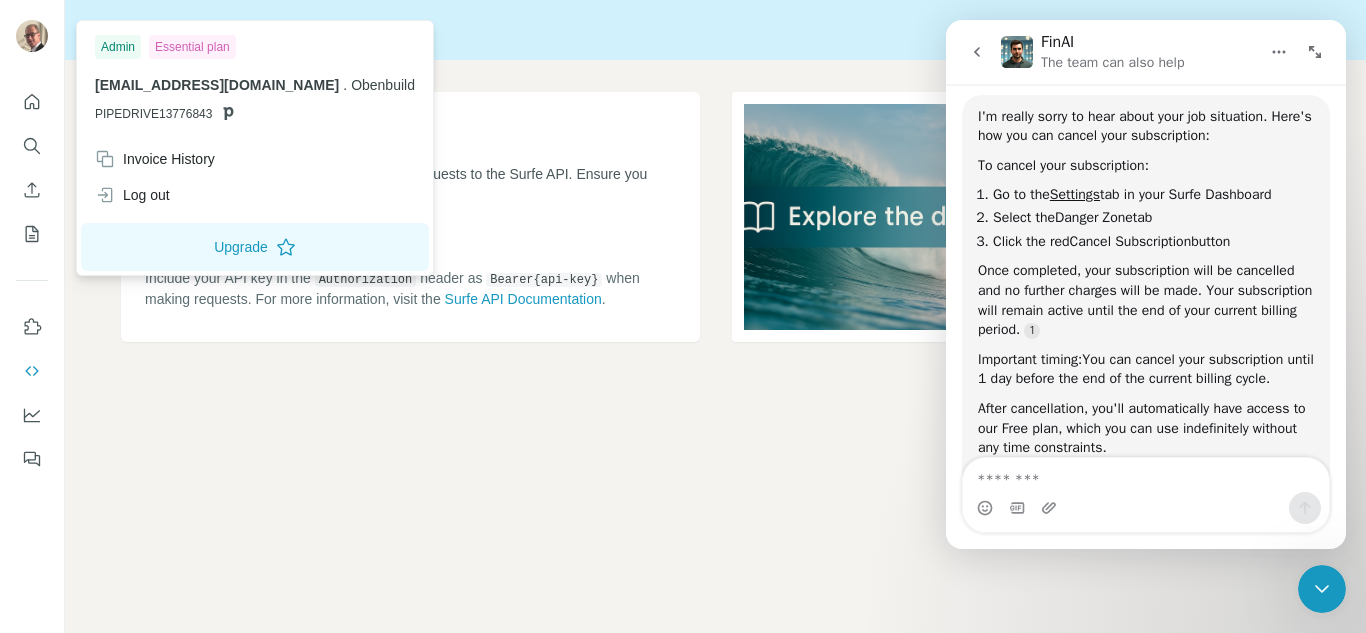 click at bounding box center [32, 36] 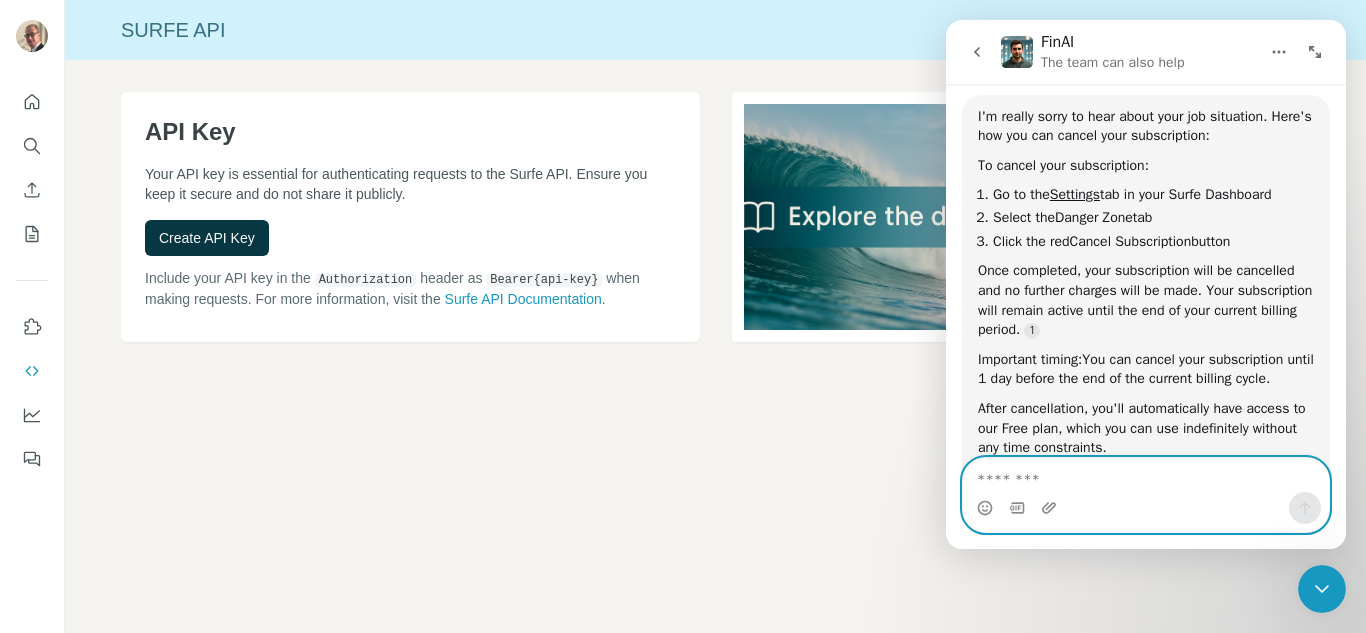 click at bounding box center (1146, 475) 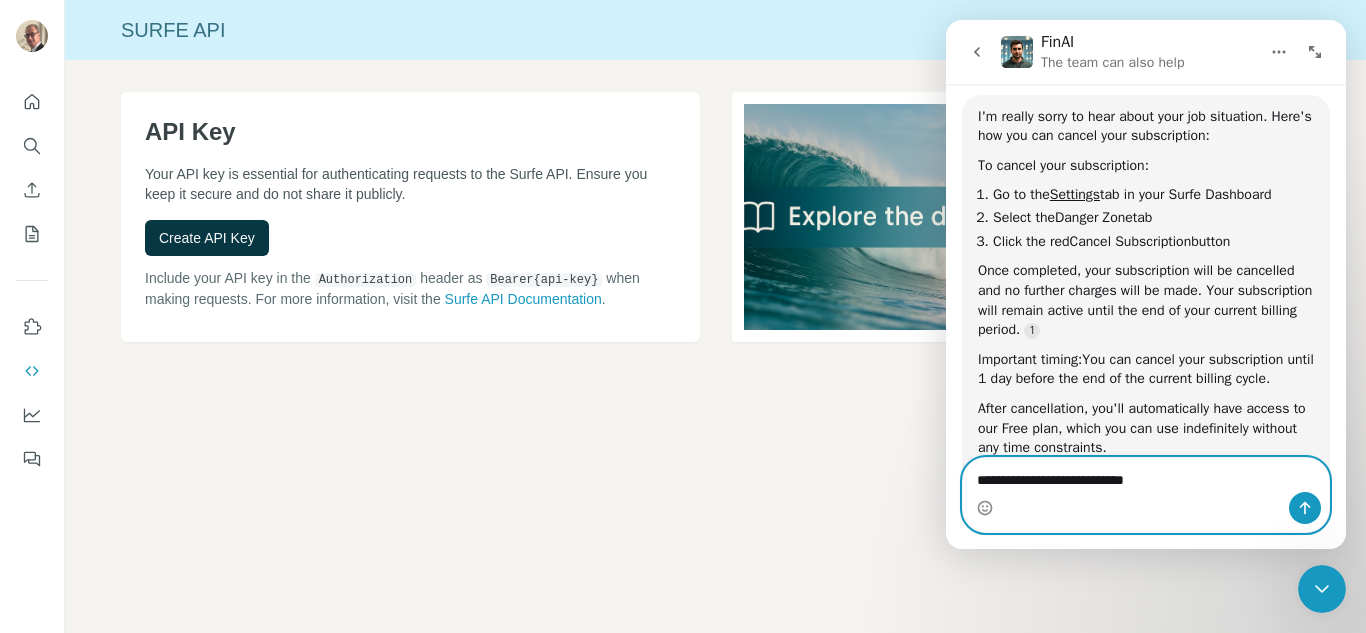 type on "**********" 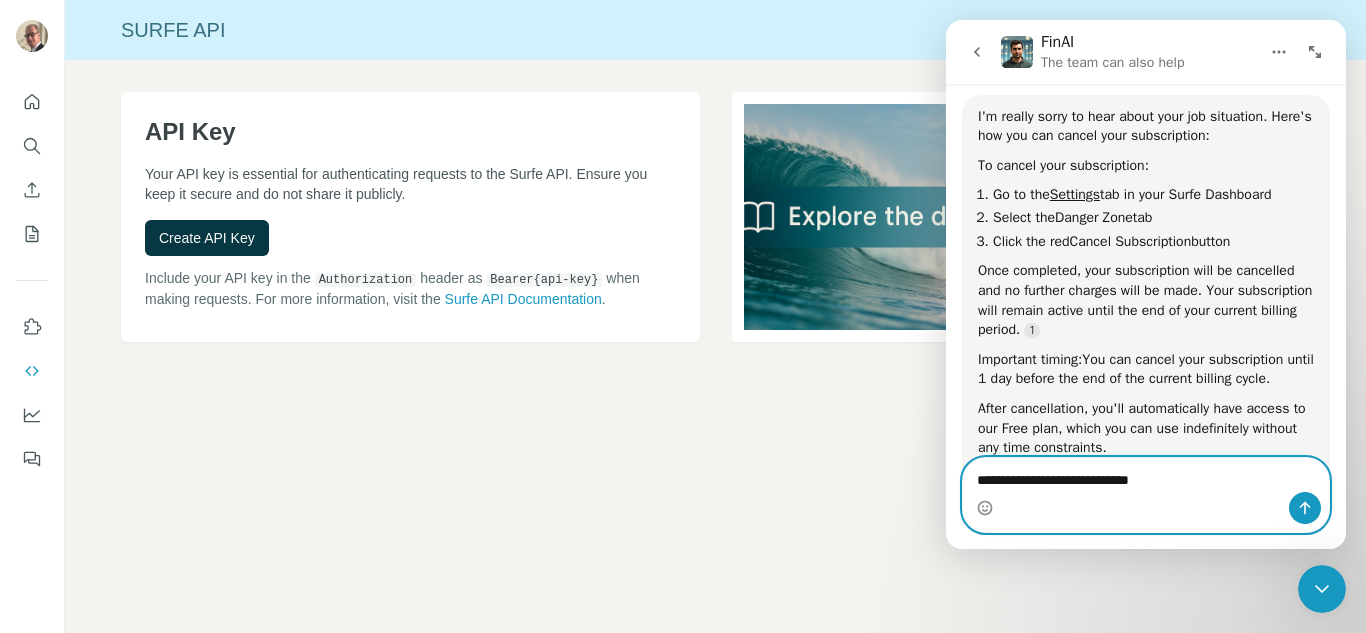 type 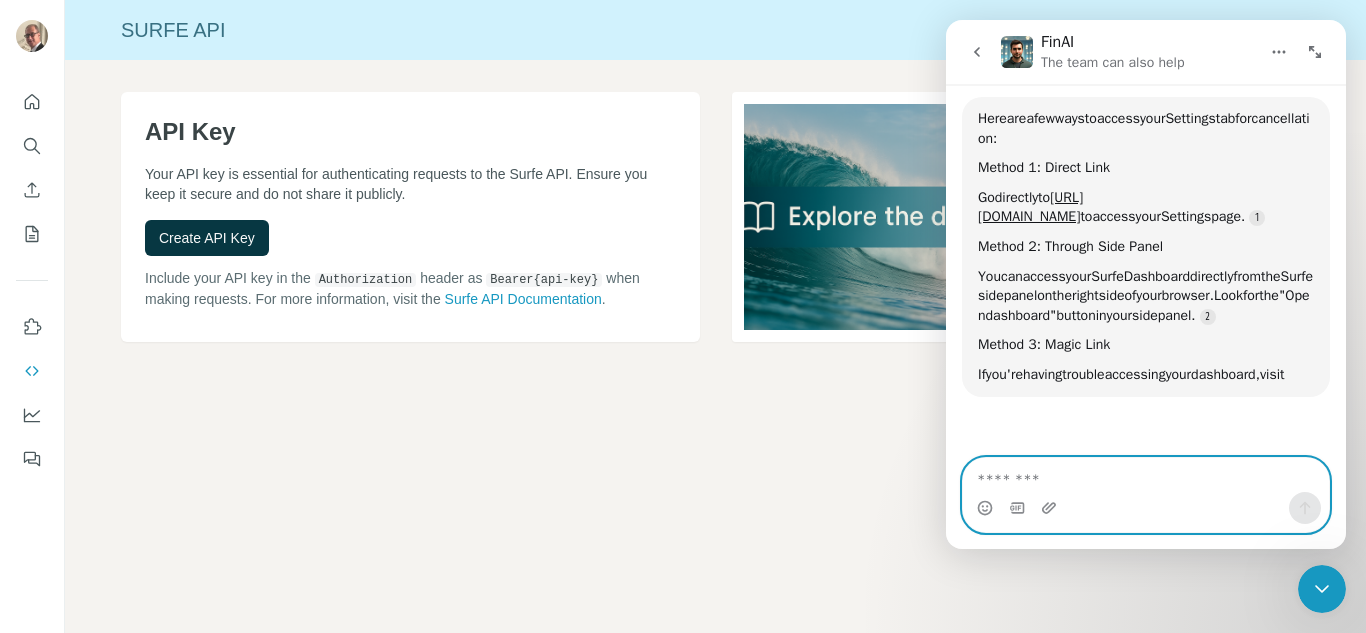 scroll, scrollTop: 858, scrollLeft: 0, axis: vertical 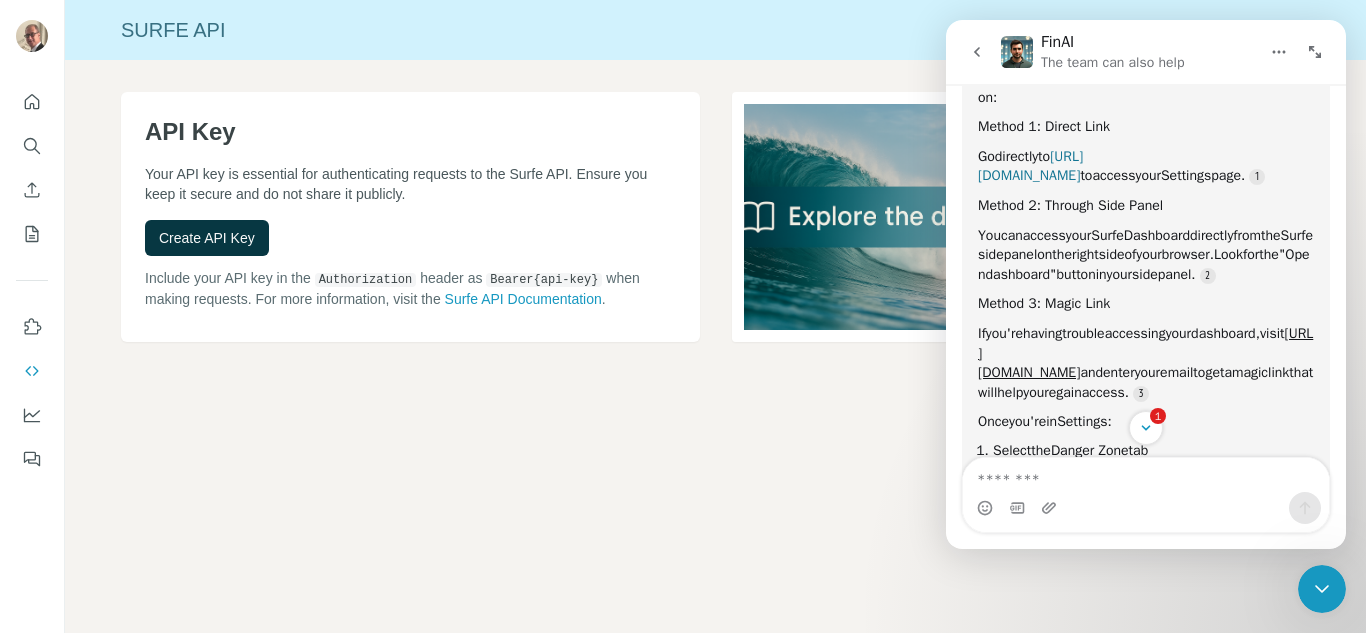 click on "[URL][DOMAIN_NAME]" at bounding box center [1030, 166] 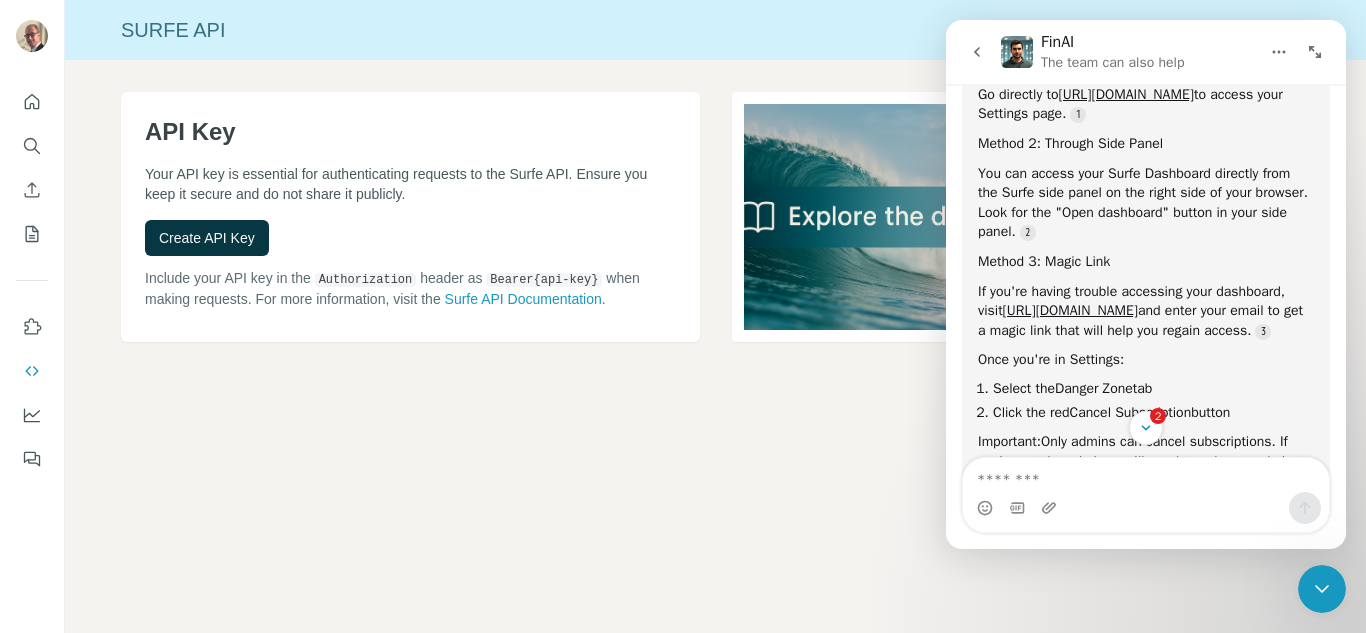 scroll, scrollTop: 954, scrollLeft: 0, axis: vertical 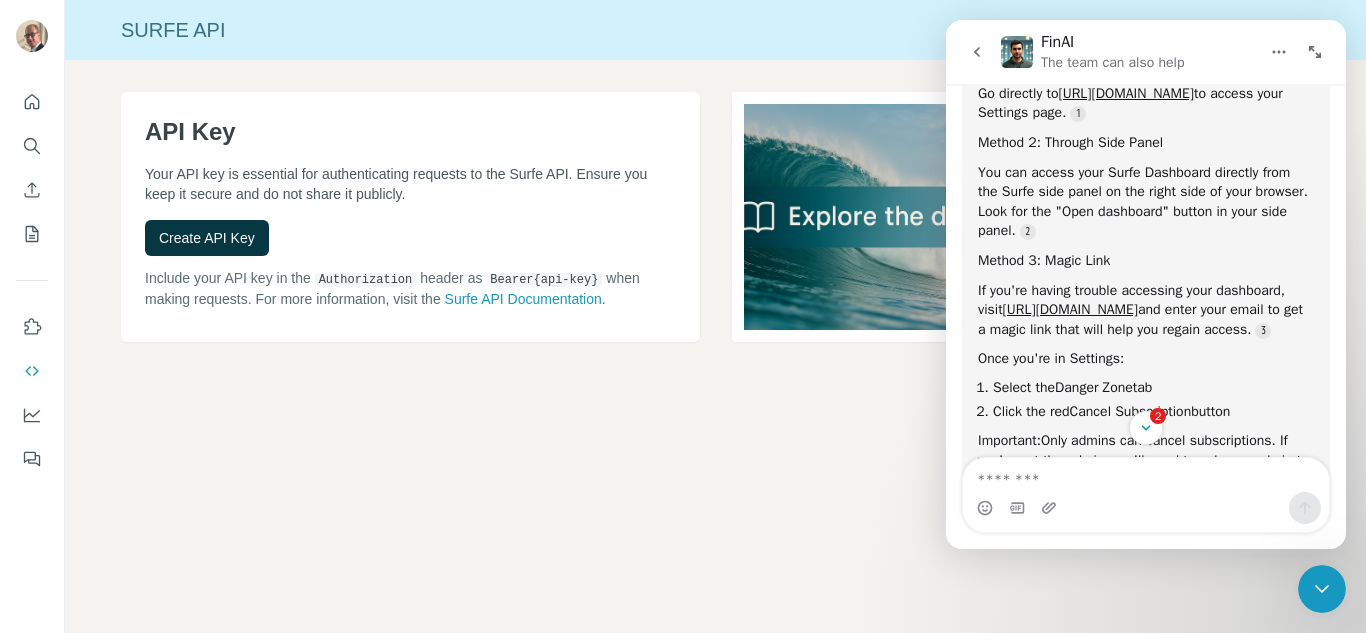 drag, startPoint x: 1150, startPoint y: 275, endPoint x: 1214, endPoint y: 271, distance: 64.12488 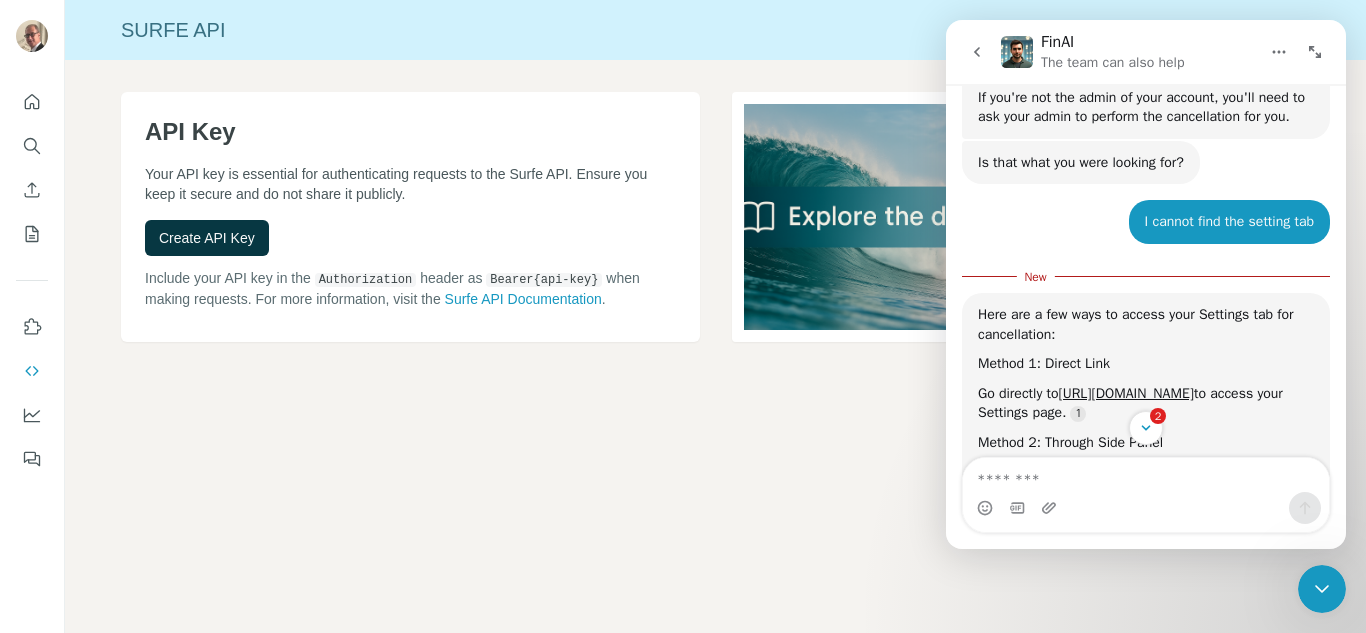 scroll, scrollTop: 651, scrollLeft: 0, axis: vertical 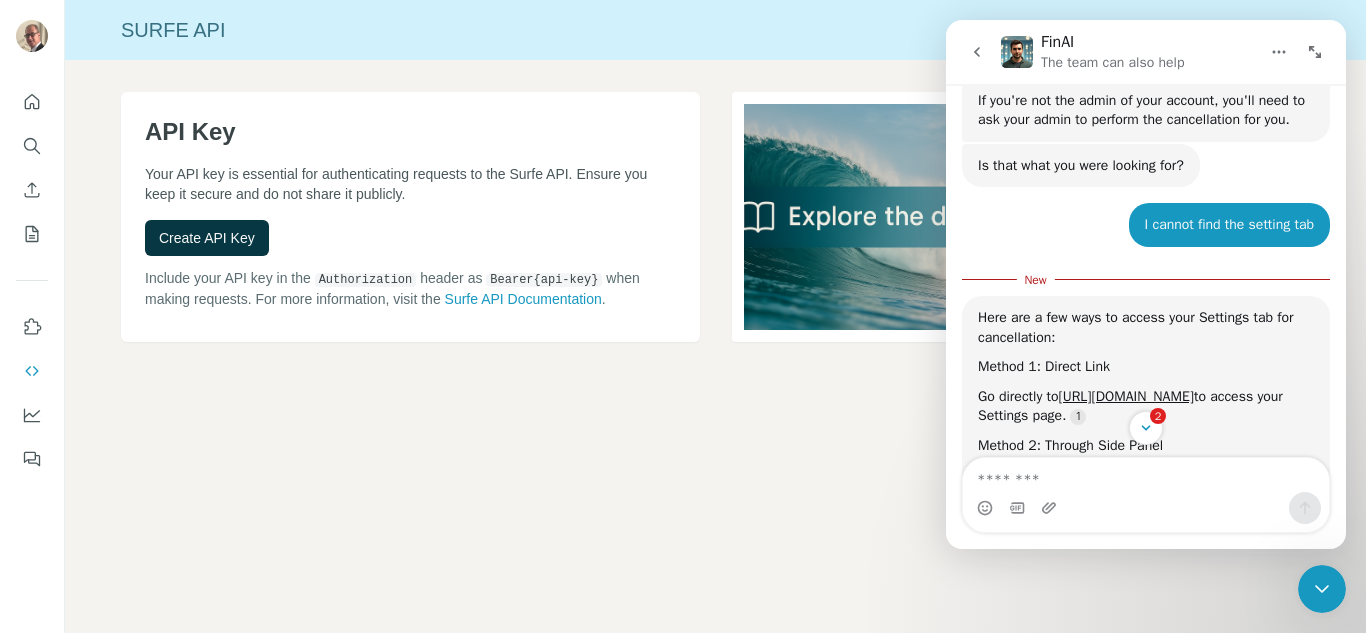 click on "API Key Your API key is essential for authenticating requests to the Surfe API. Ensure you keep it secure and do not share it publicly. Create API Key Include your API key in the   Authorization   header as   Bearer  {api-key}   when making requests. For more information, visit the   Surfe API Documentation ." at bounding box center (715, 249) 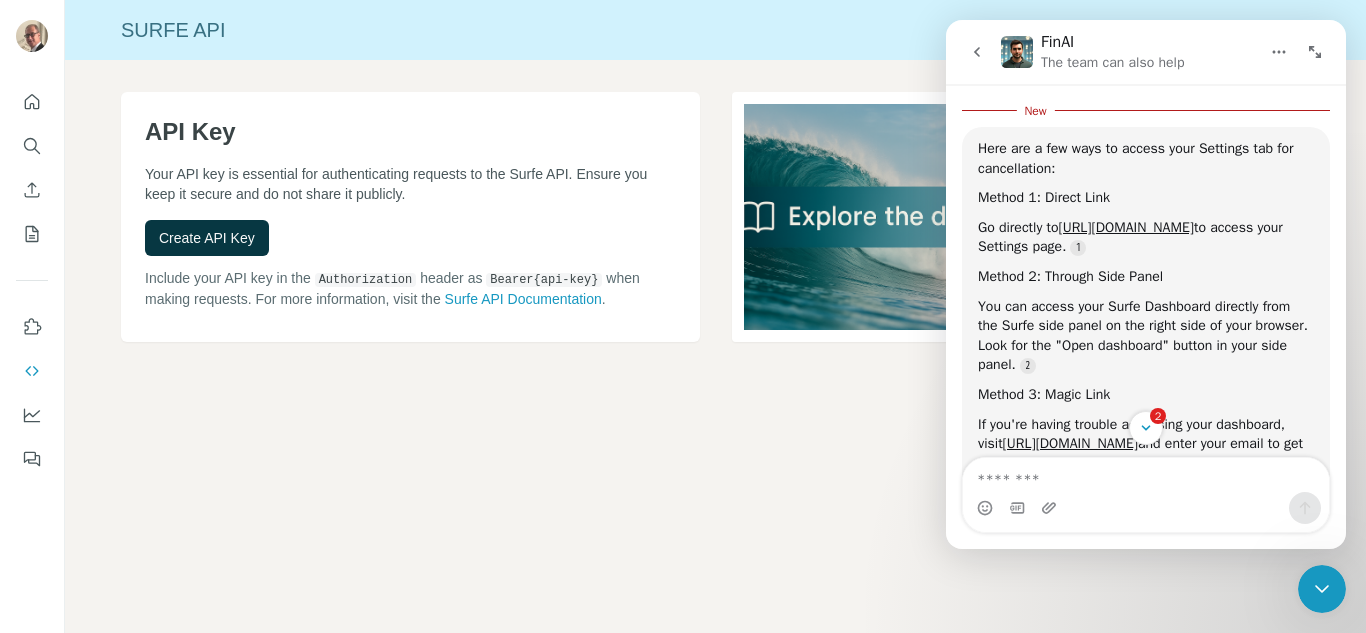 scroll, scrollTop: 821, scrollLeft: 0, axis: vertical 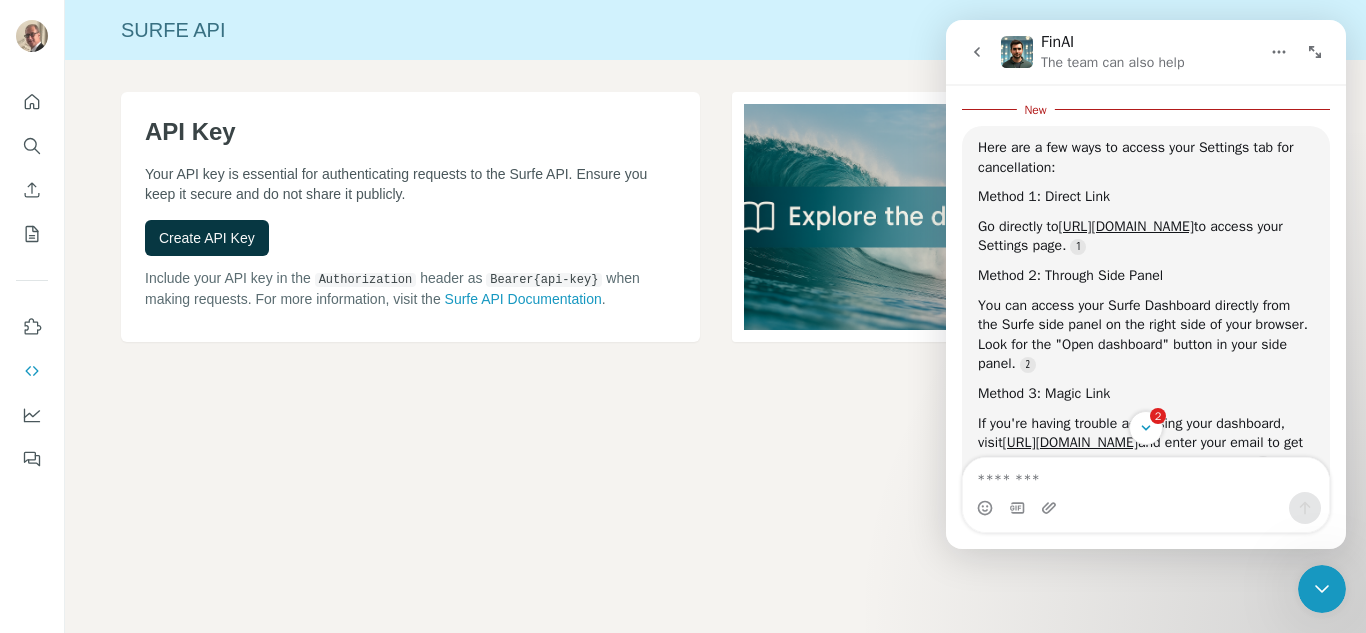 click on "Here are a few ways to access your Settings tab for cancellation:" at bounding box center (1146, 157) 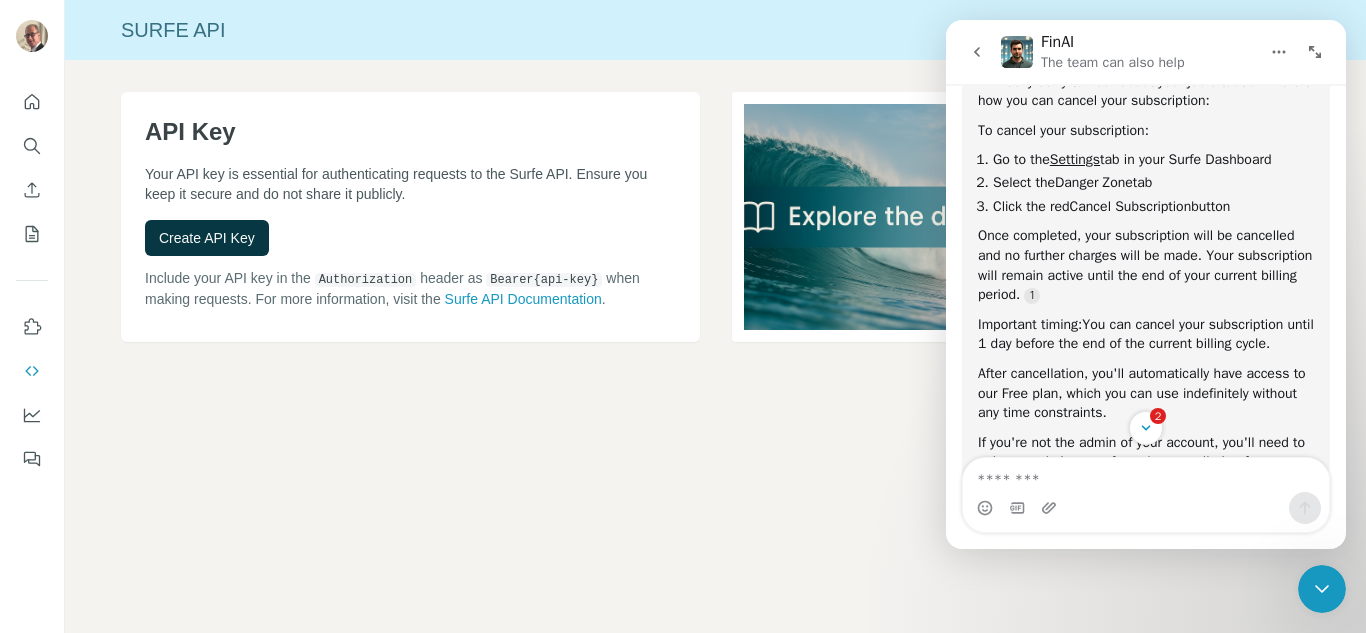 scroll, scrollTop: 225, scrollLeft: 0, axis: vertical 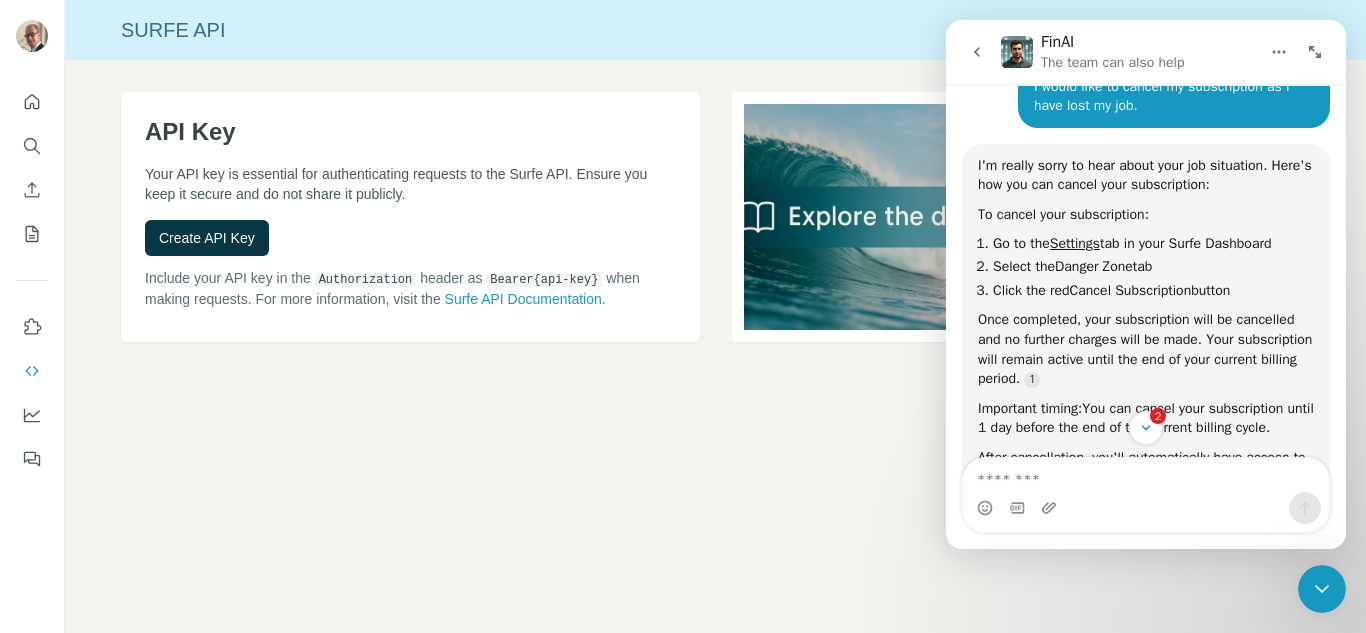 click on "Surfe API" at bounding box center [715, 30] 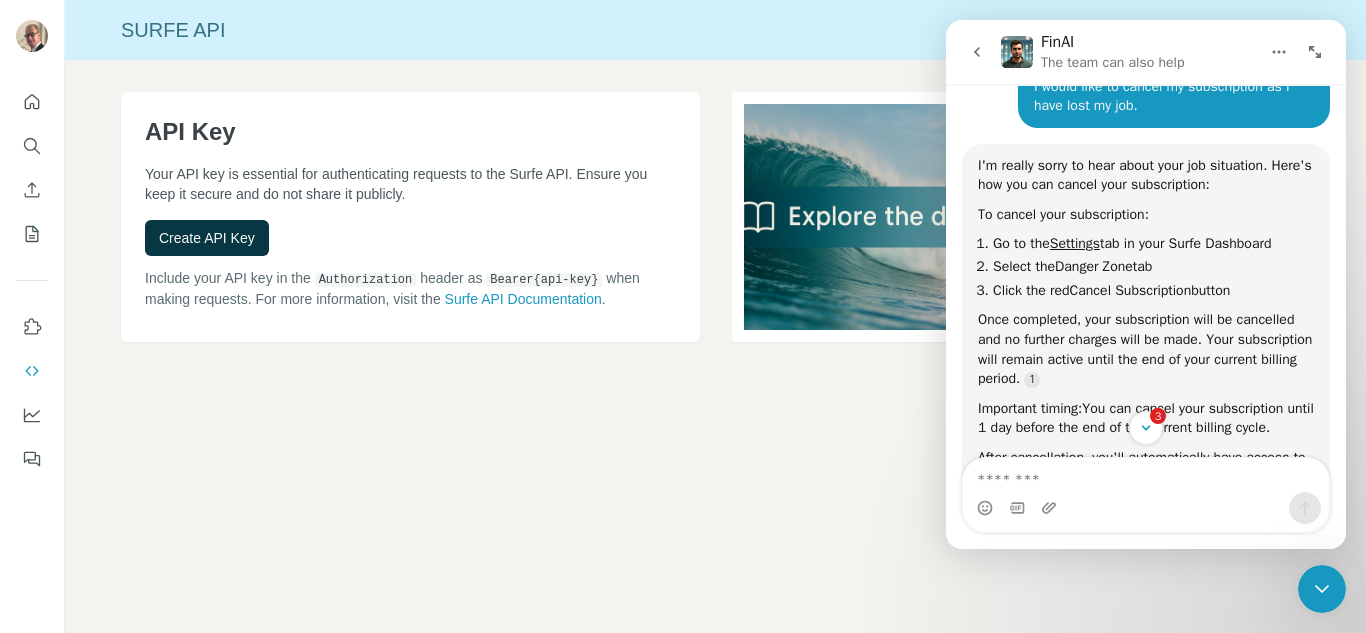 click on "Surfe API" at bounding box center (715, 30) 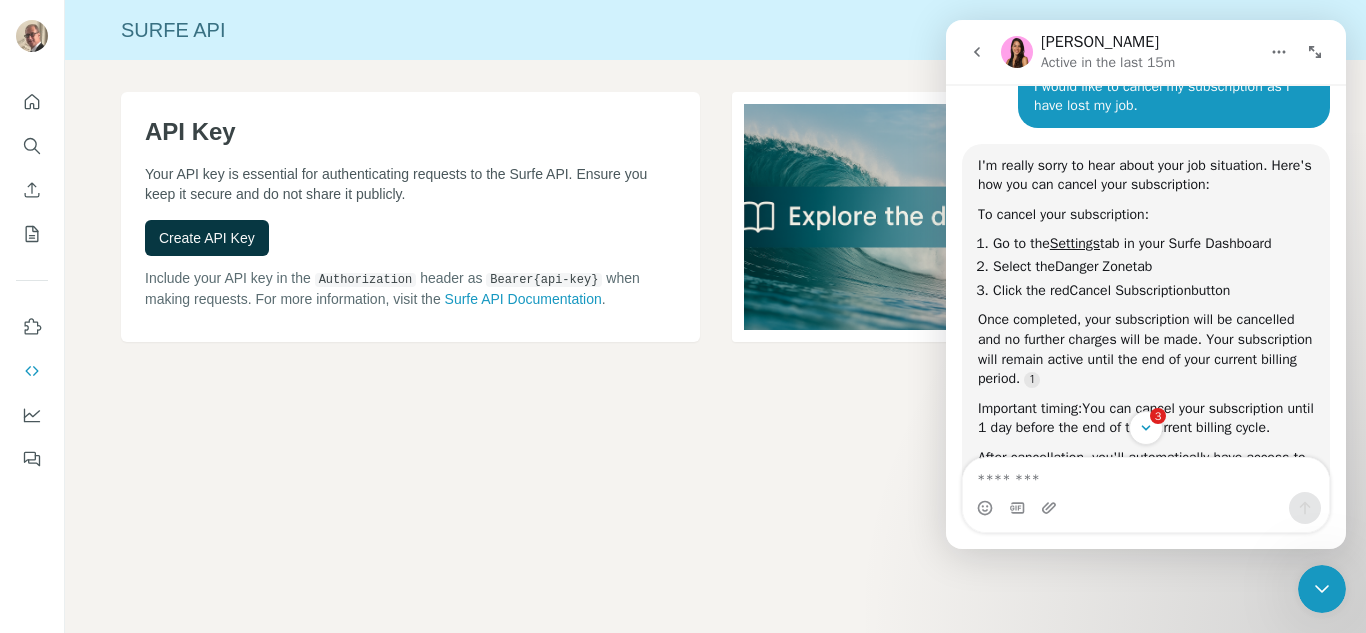 click on "Surfe API API Key Your API key is essential for authenticating requests to the Surfe API. Ensure you keep it secure and do not share it publicly. Create API Key Include your API key in the   Authorization   header as   Bearer  {api-key}   when making requests. For more information, visit the   Surfe API Documentation ." at bounding box center [715, 316] 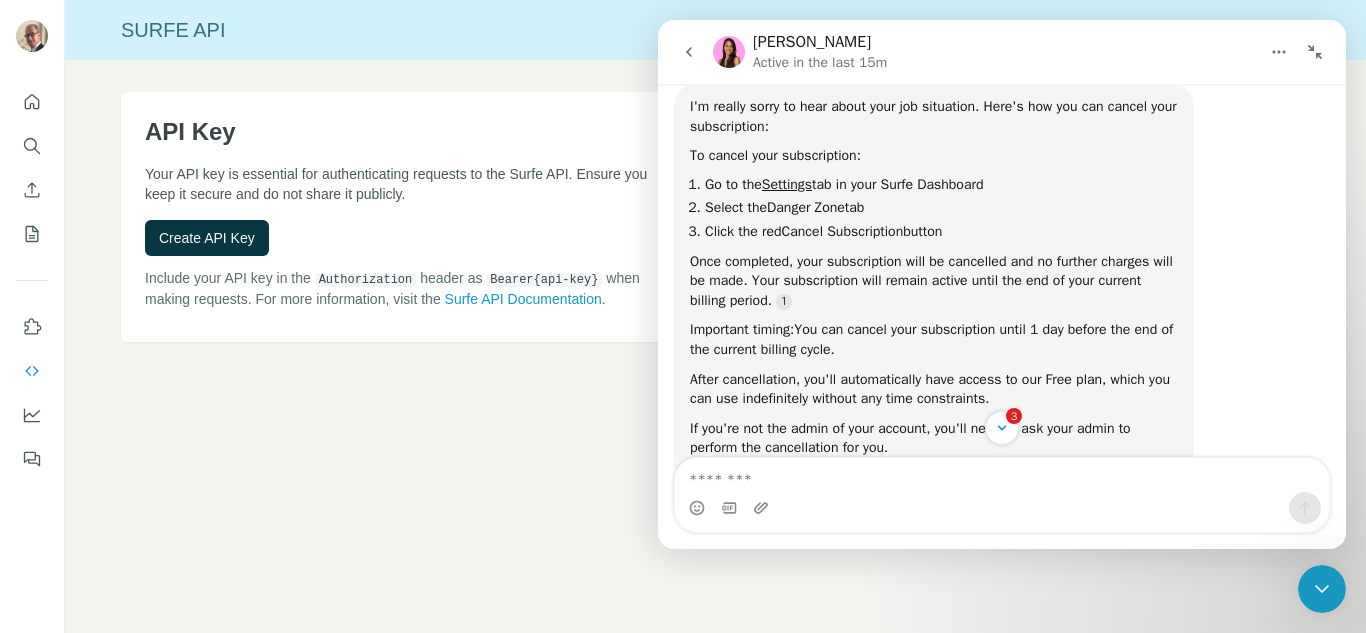click at bounding box center (1315, 52) 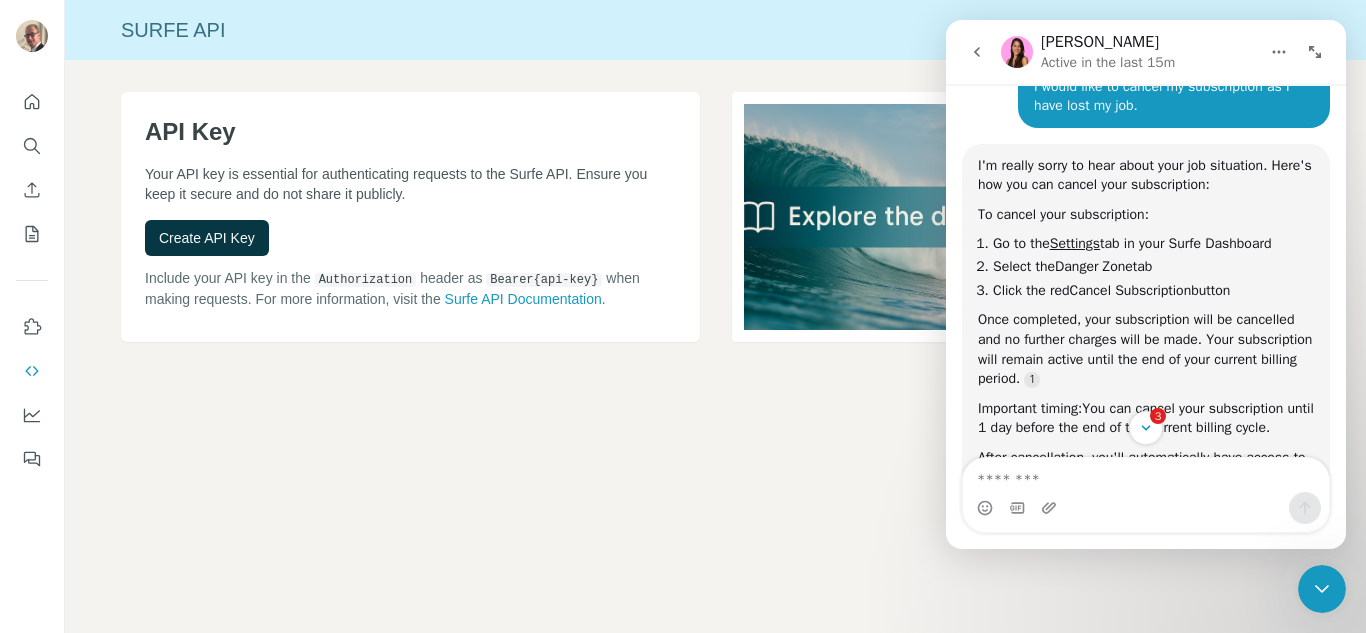 click 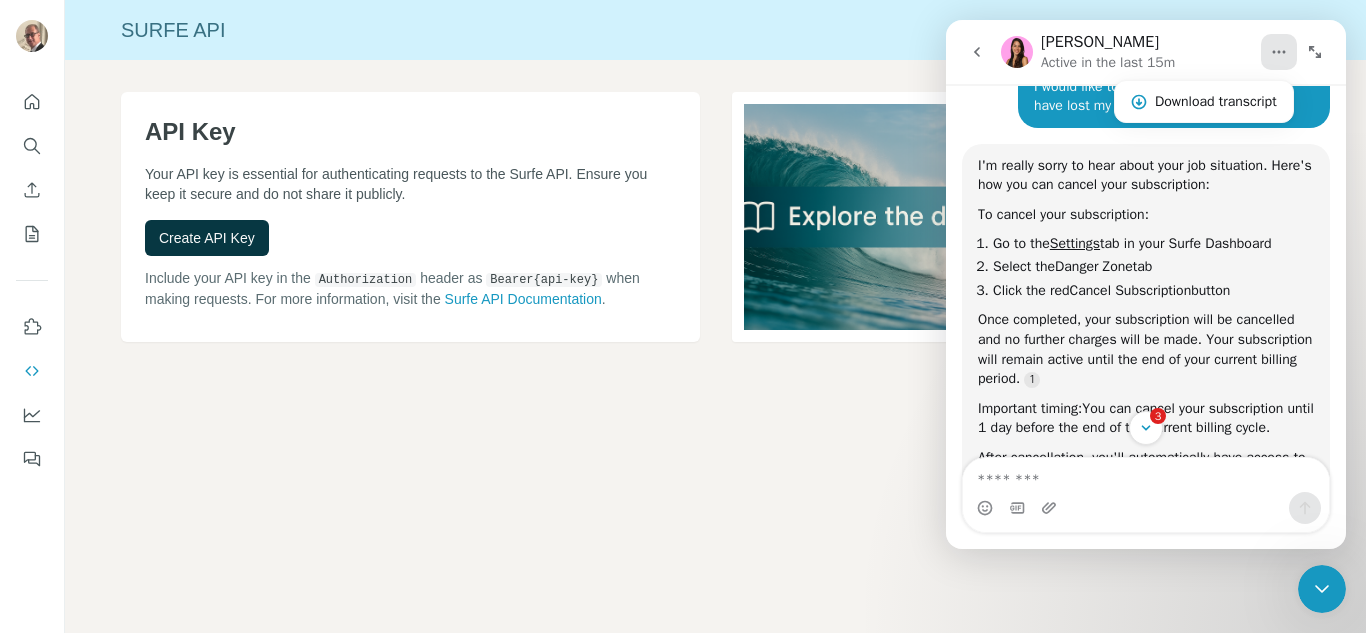 click 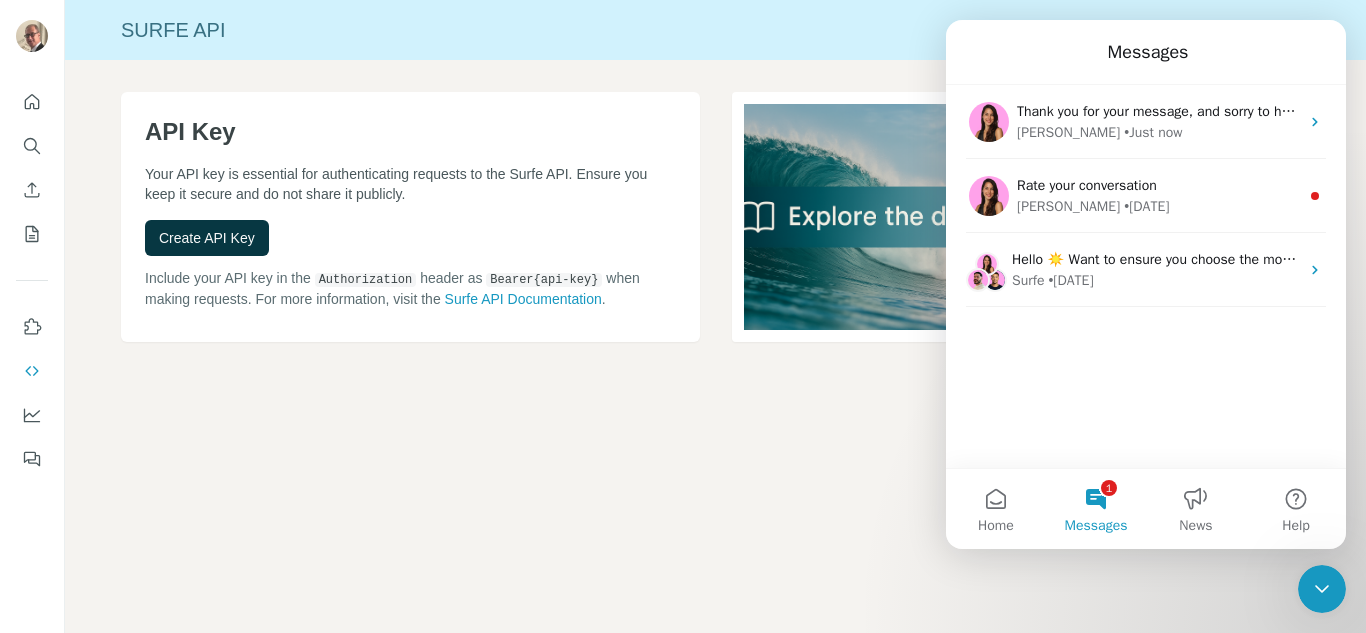 click on "Surfe API" at bounding box center (715, 30) 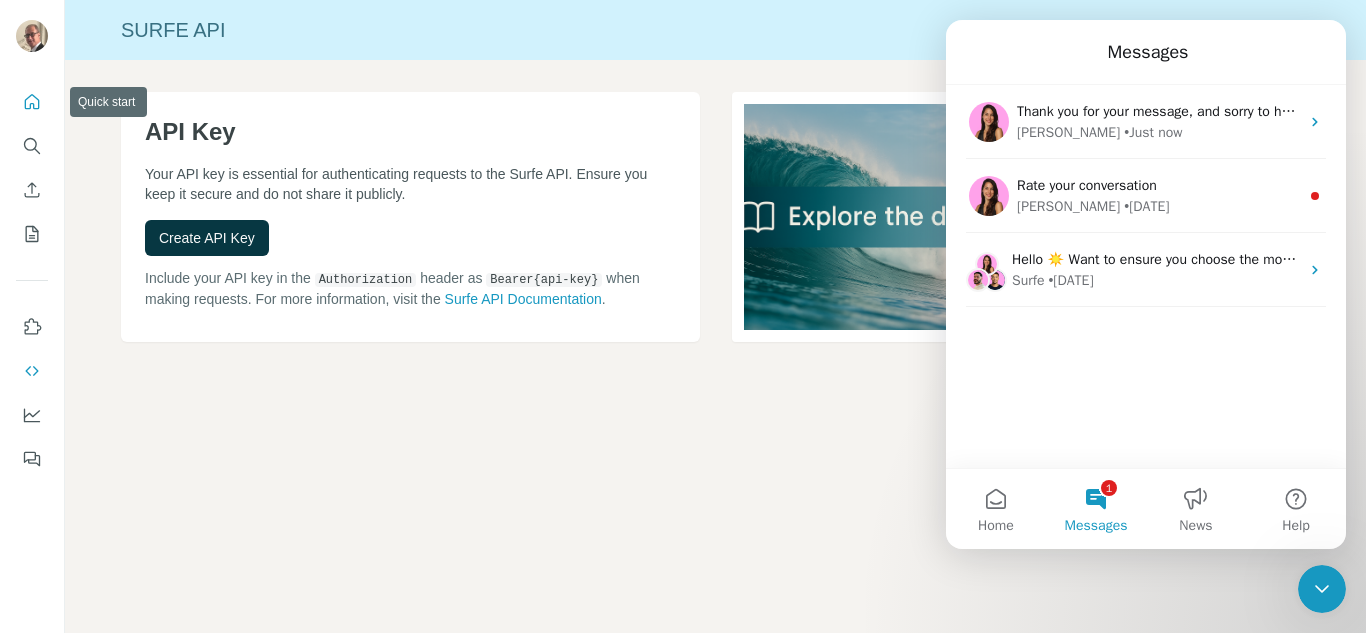drag, startPoint x: 30, startPoint y: 73, endPoint x: 38, endPoint y: 108, distance: 35.902645 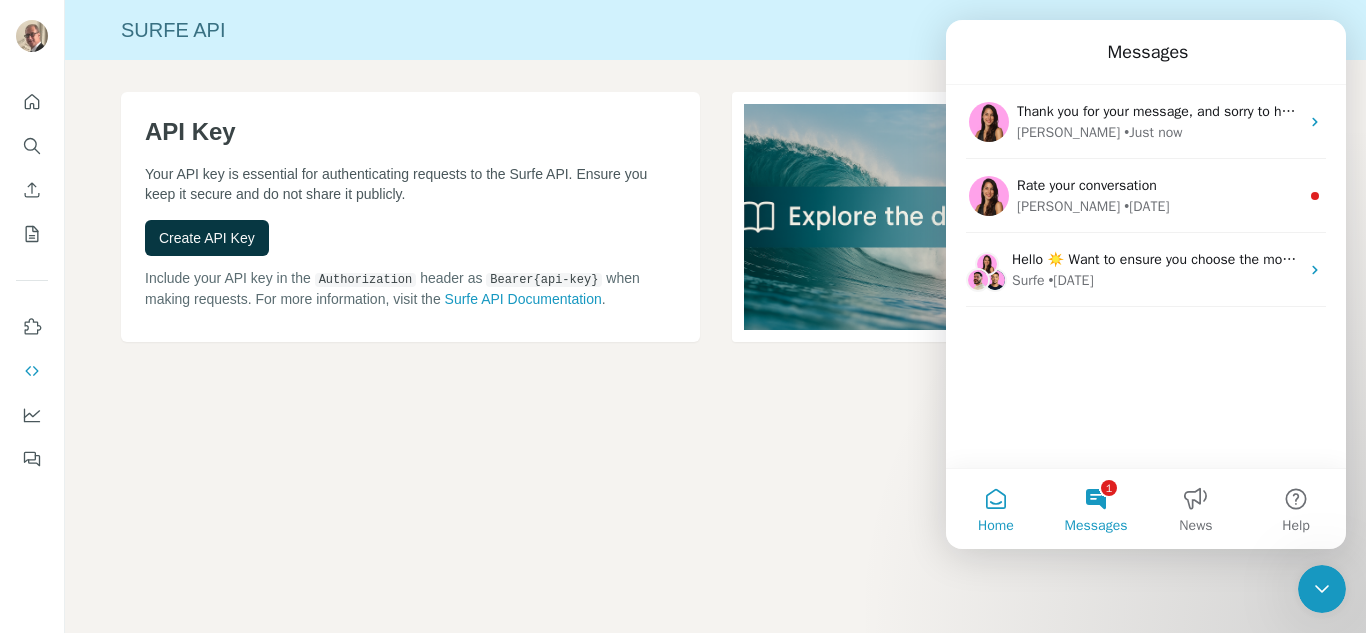 click on "Home" at bounding box center (996, 509) 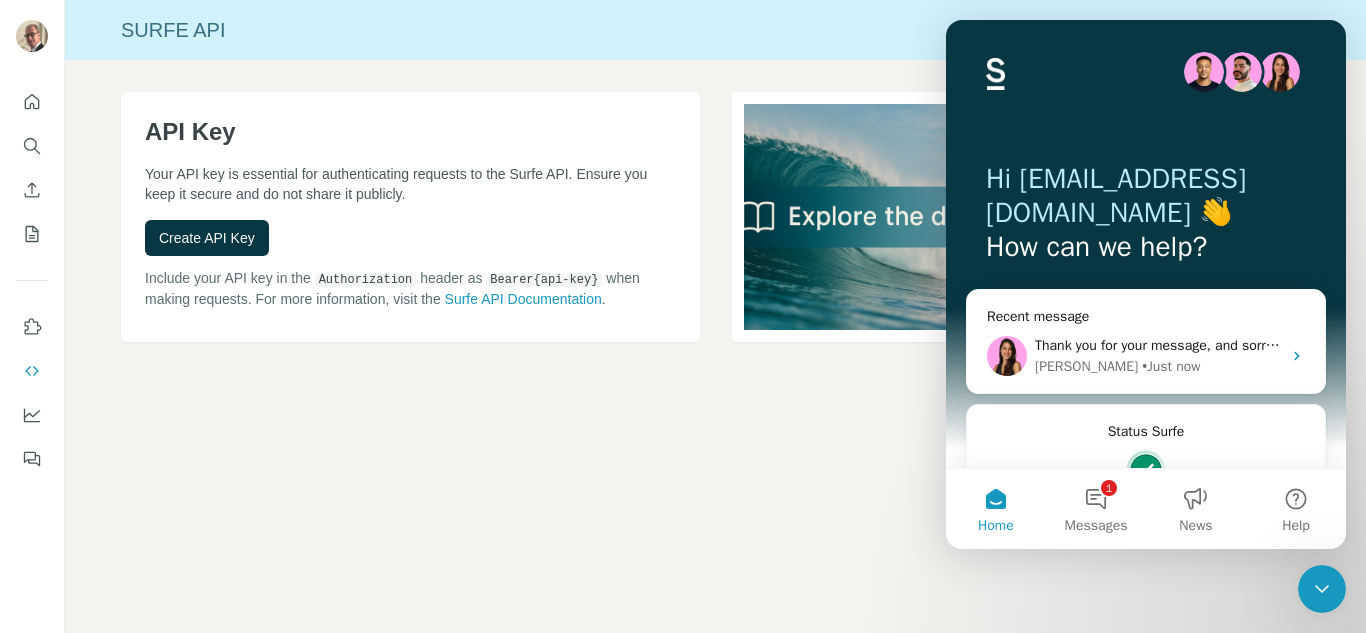 click 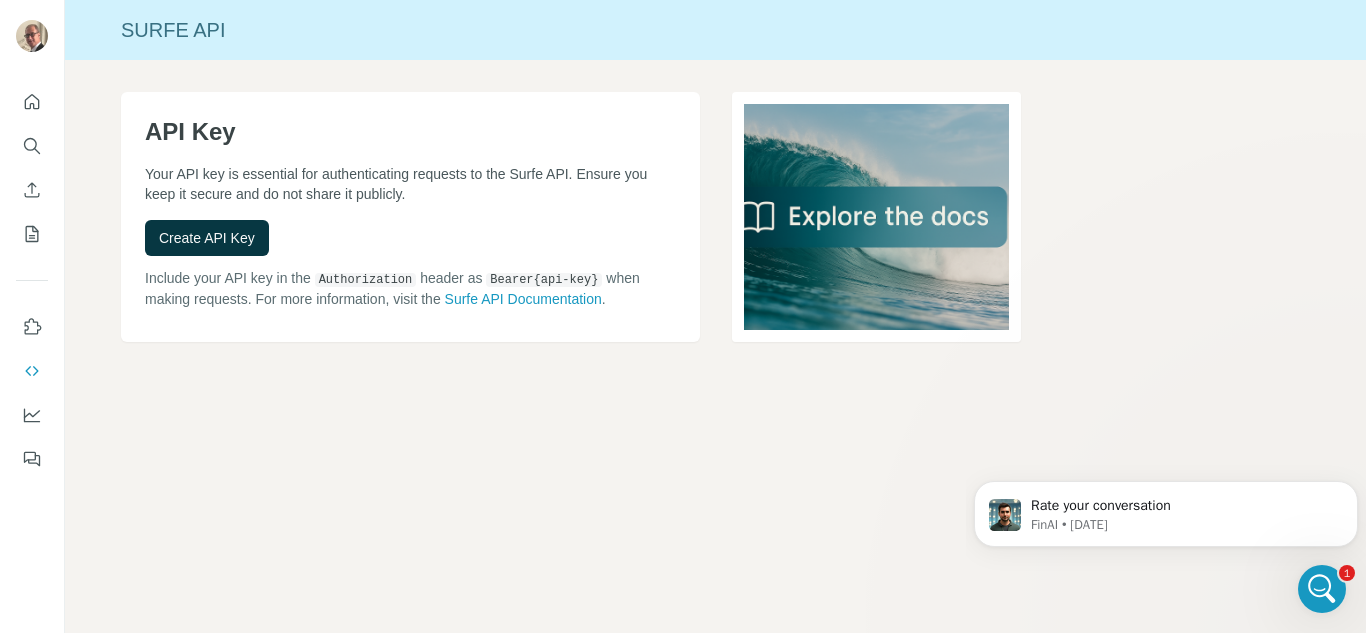 scroll, scrollTop: 0, scrollLeft: 0, axis: both 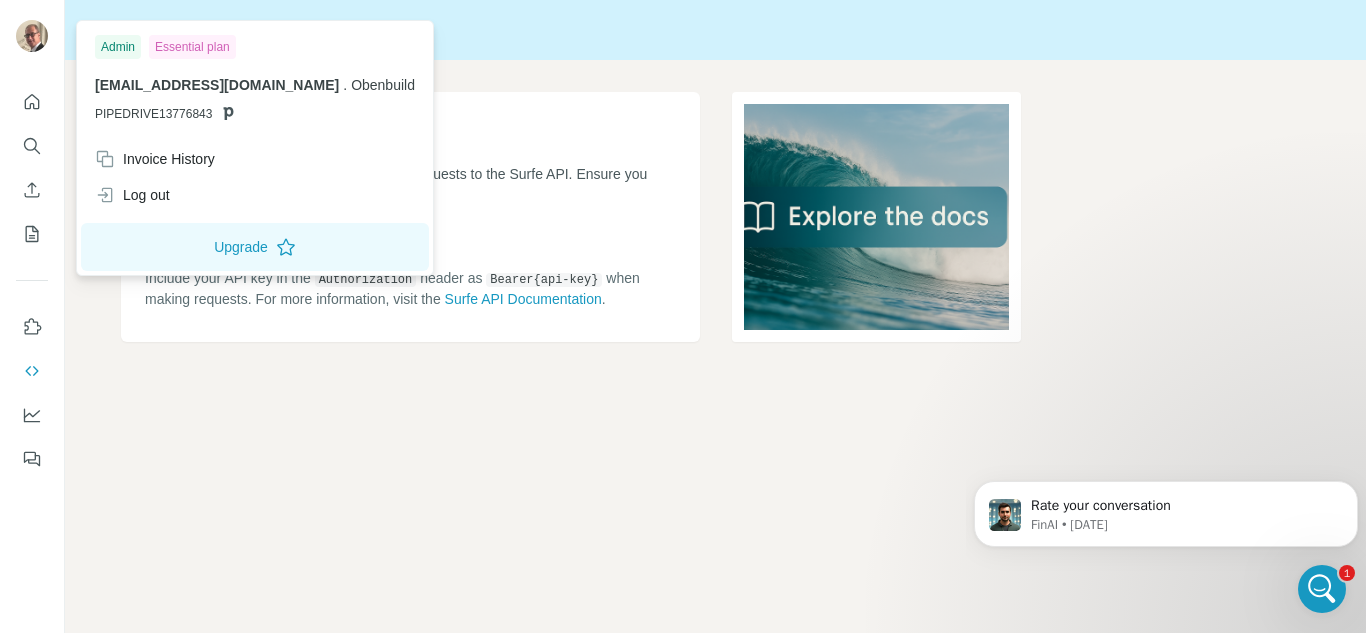 click at bounding box center (32, 38) 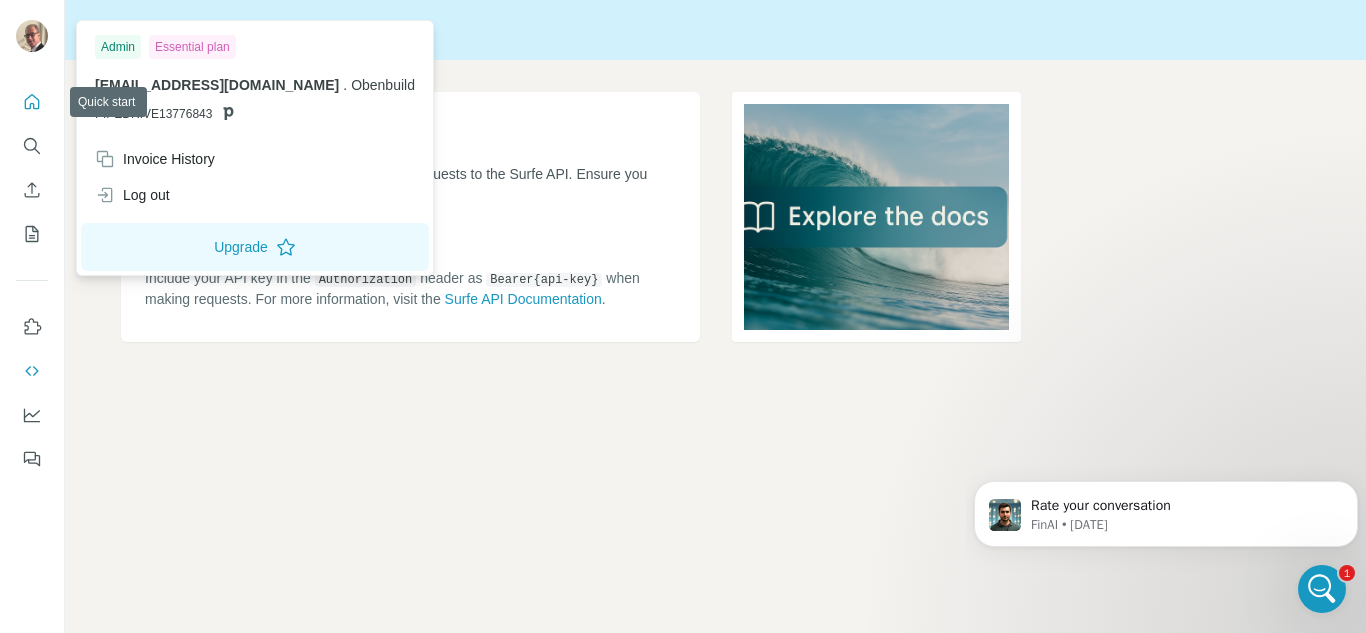 click 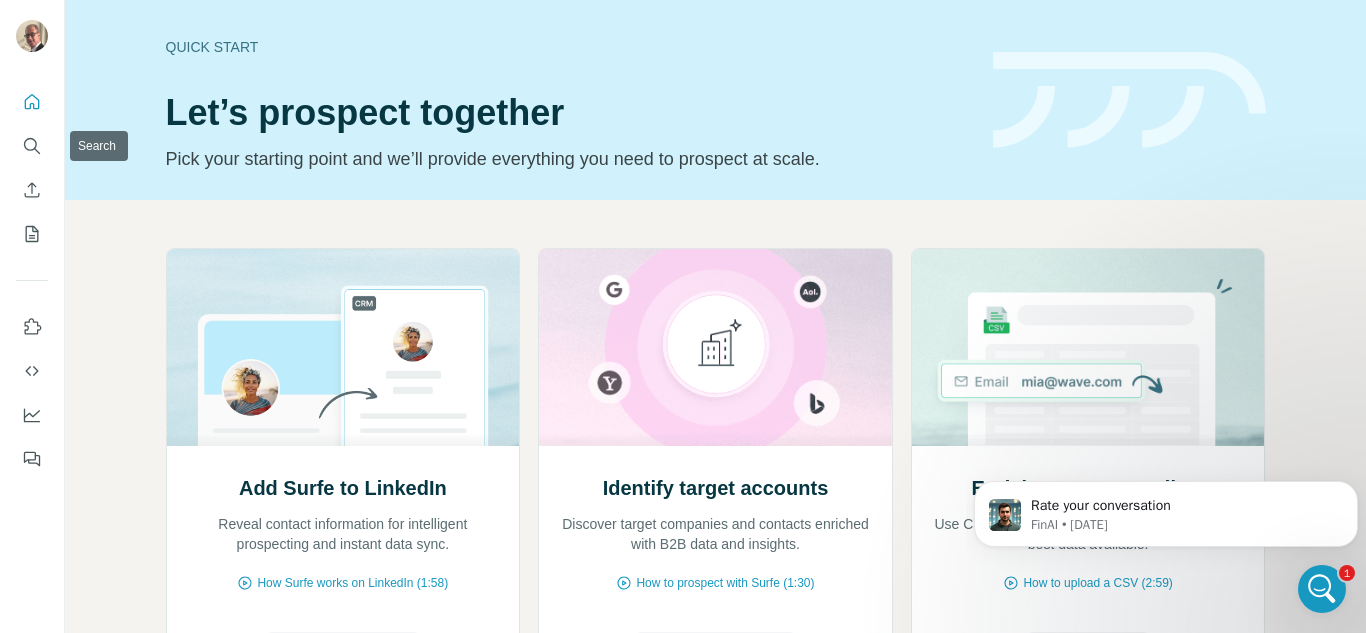 drag, startPoint x: 22, startPoint y: 153, endPoint x: 764, endPoint y: 35, distance: 751.32416 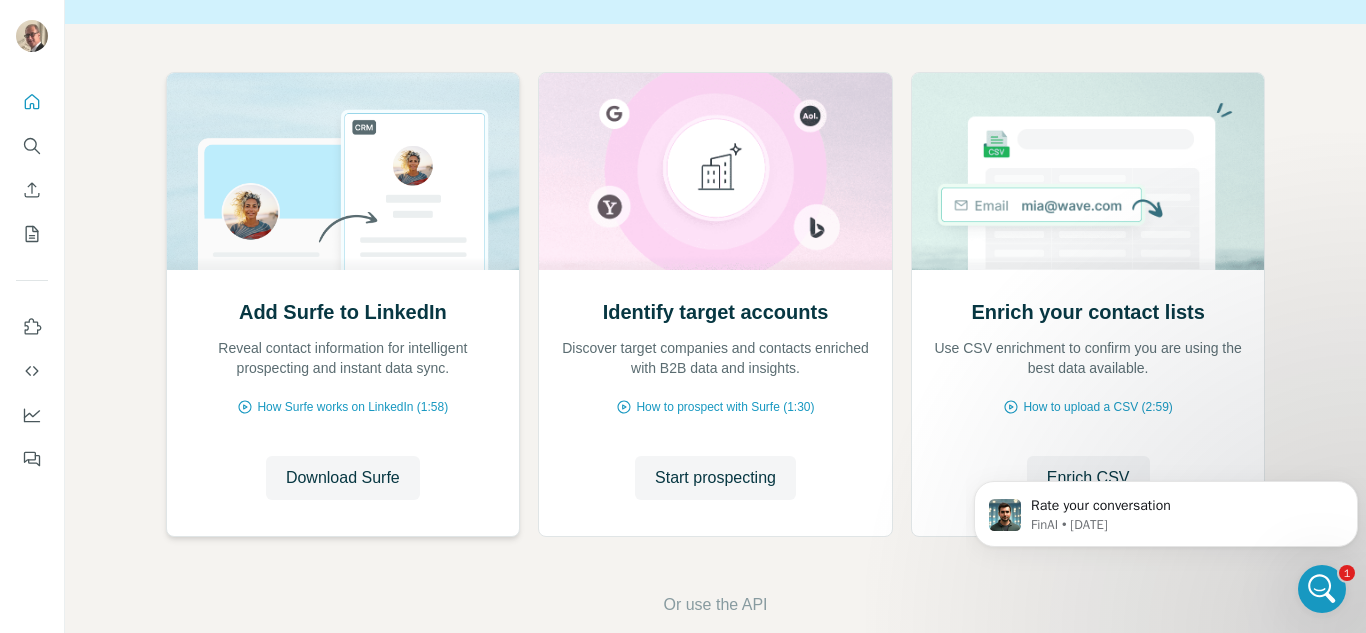 scroll, scrollTop: 208, scrollLeft: 0, axis: vertical 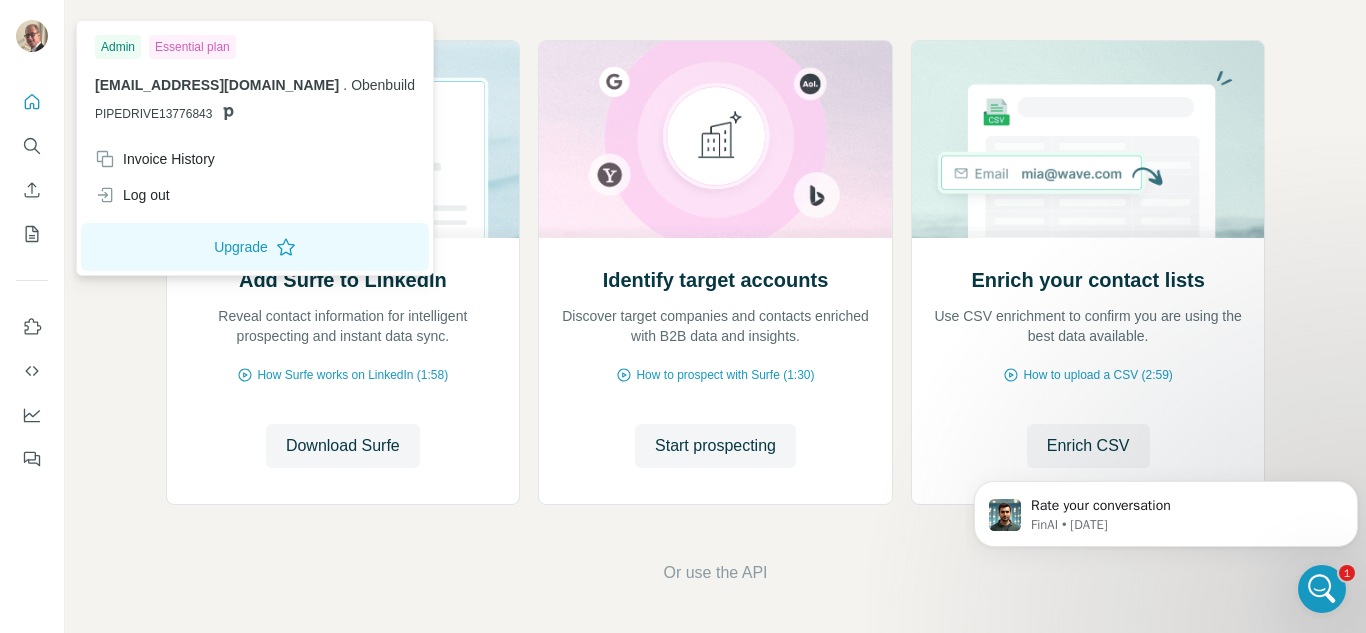 click on "Admin" at bounding box center (118, 47) 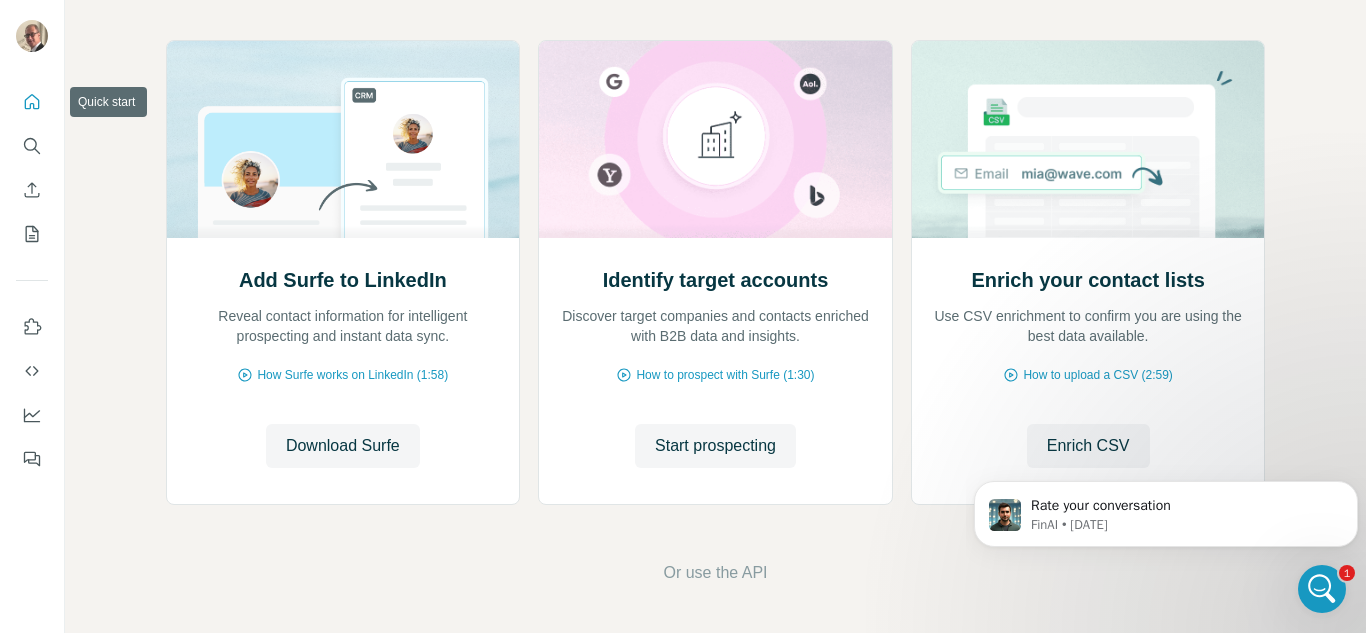 click 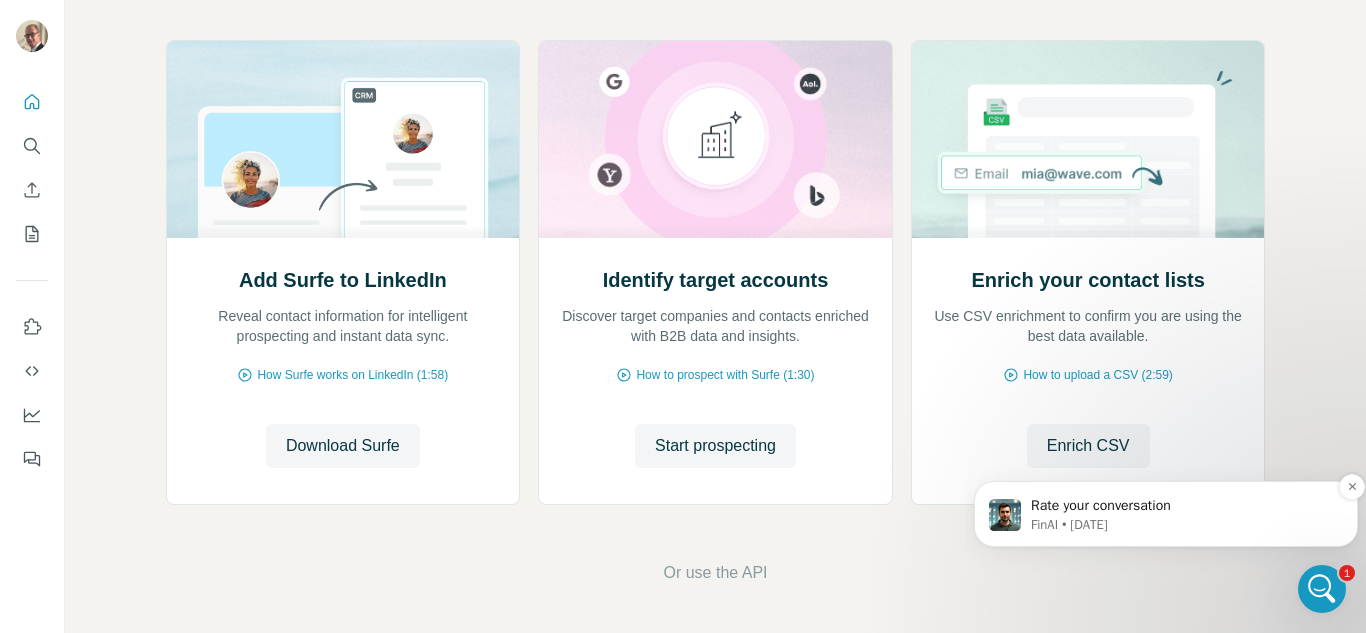 click on "FinAI • [DATE]" at bounding box center (1182, 525) 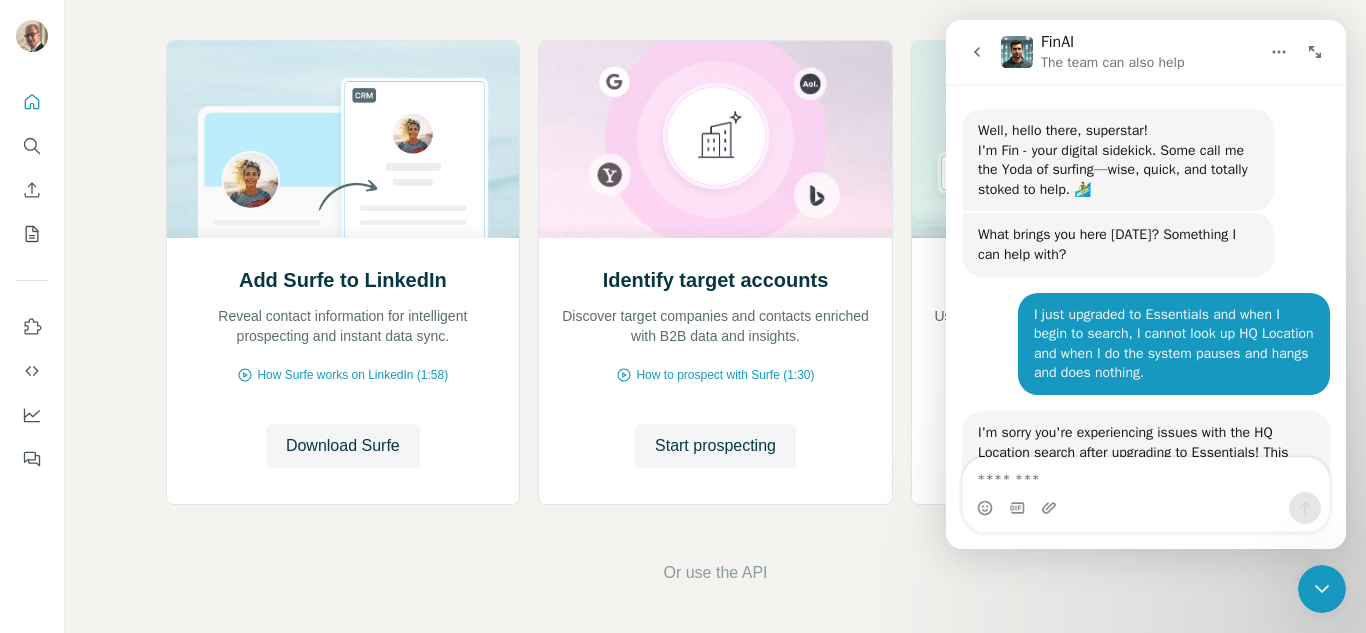 scroll, scrollTop: 3, scrollLeft: 0, axis: vertical 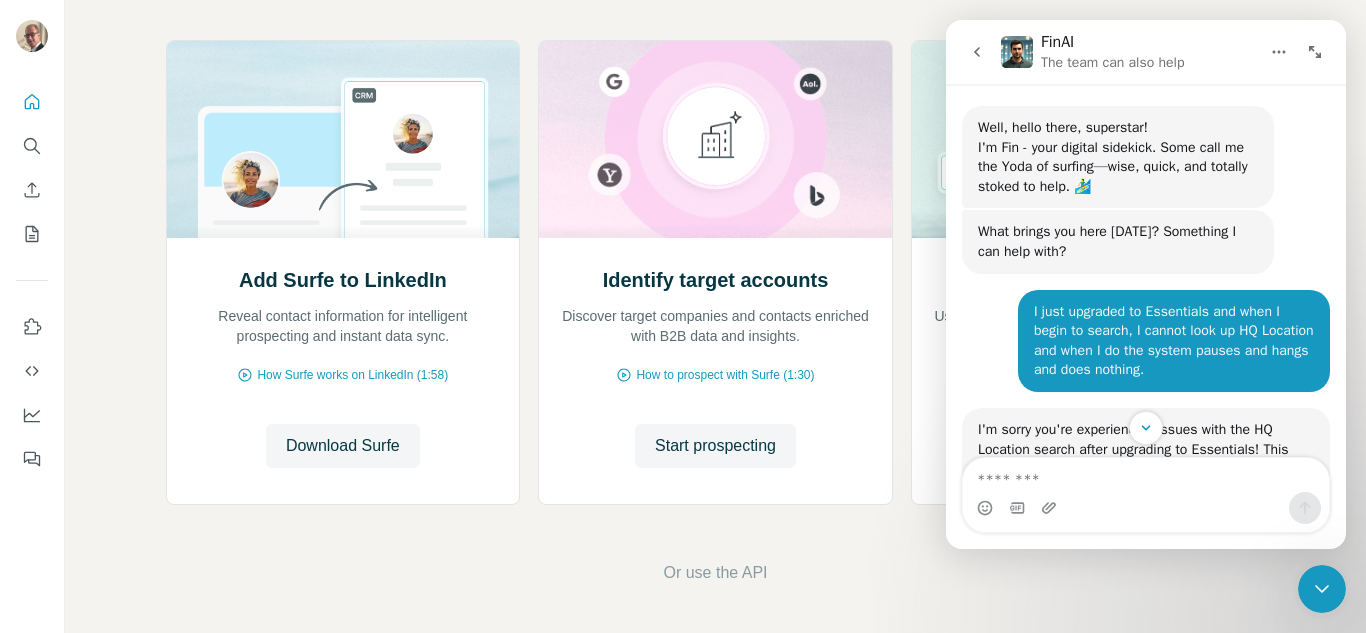 click 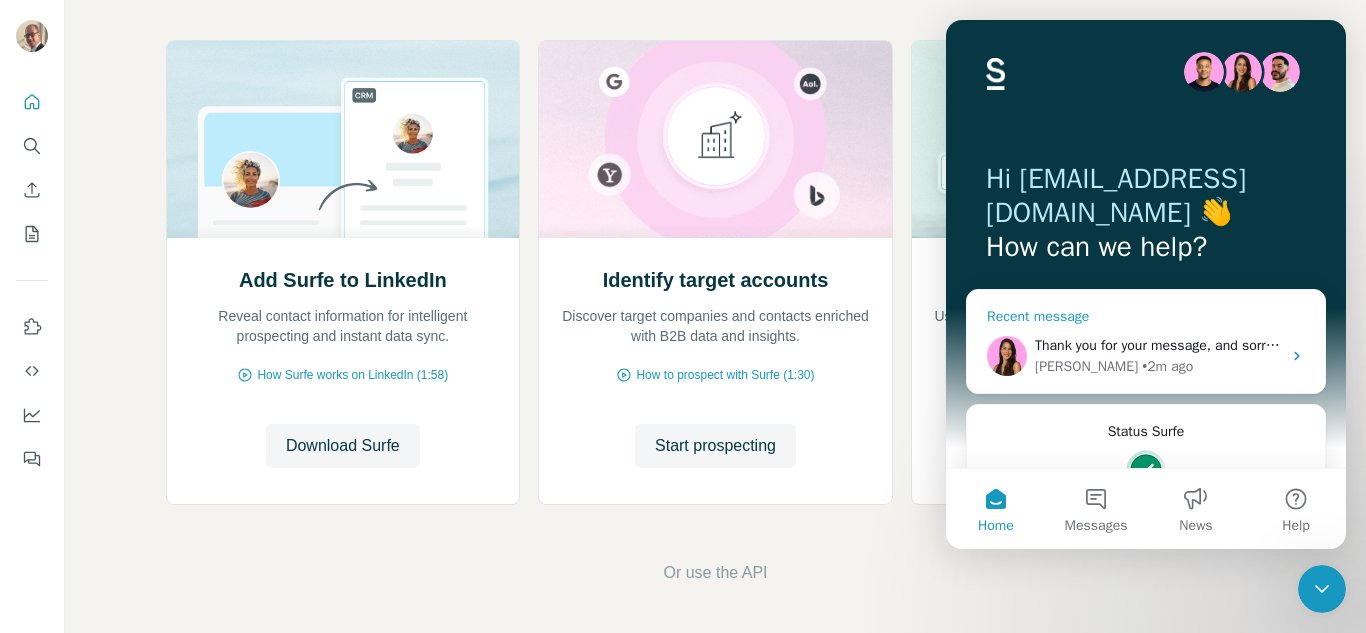 click on "Thank you for your message, and sorry to hear that you'd like to leave us 😢   As requested, I'll go ahead and remove the subscription from your company account so you won't be charged for your profile moving forward. Your plan will be cancelled shortly, but please keep in mind that the final cancellation will take effect at the end of your billing cycle.     All the very best going forward," at bounding box center (2202, 345) 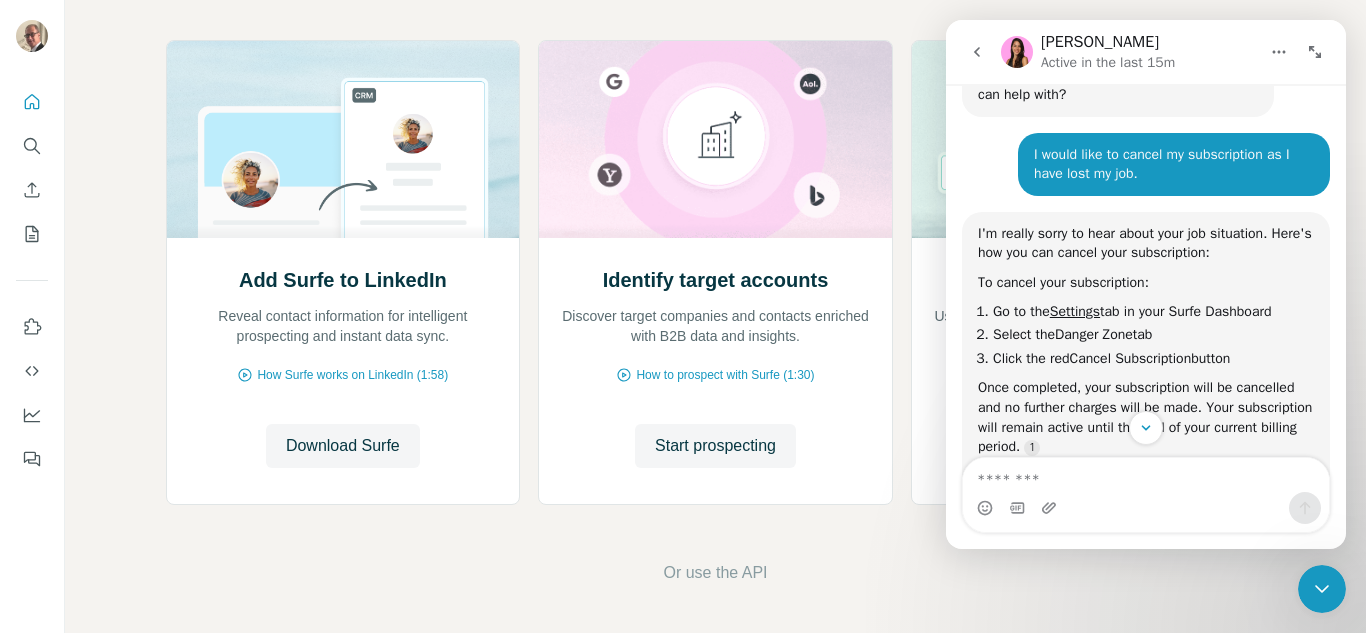scroll, scrollTop: 162, scrollLeft: 0, axis: vertical 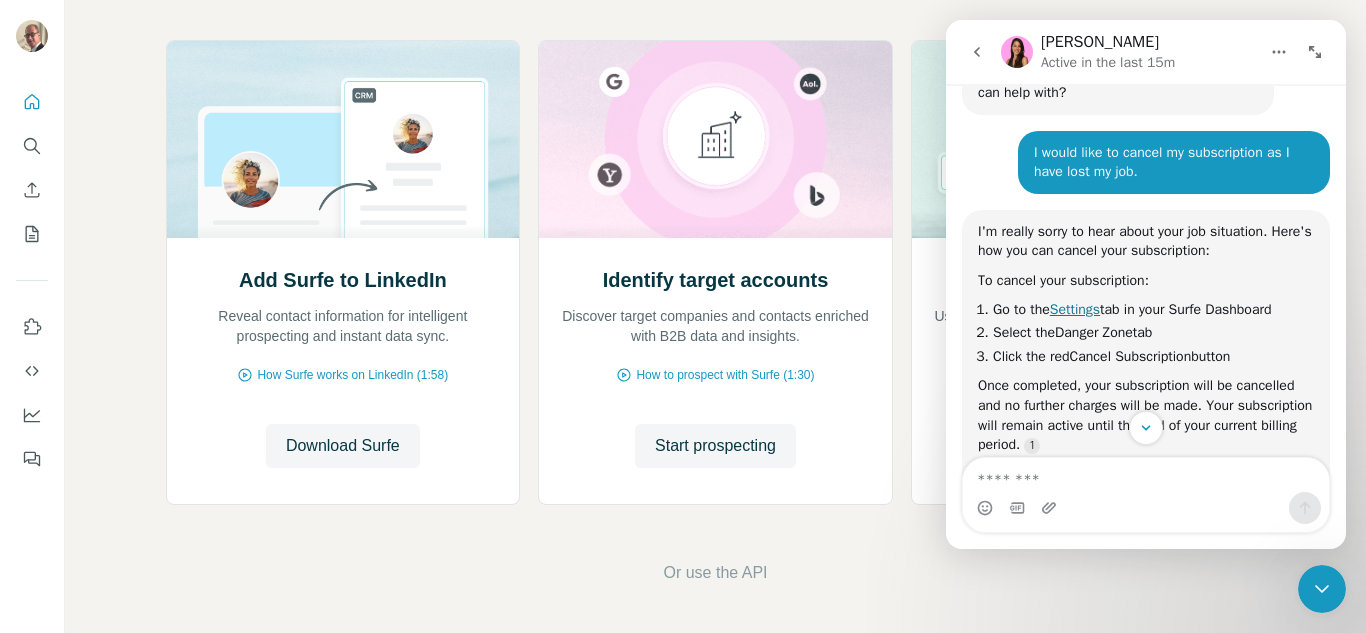 click on "Settings" at bounding box center (1075, 309) 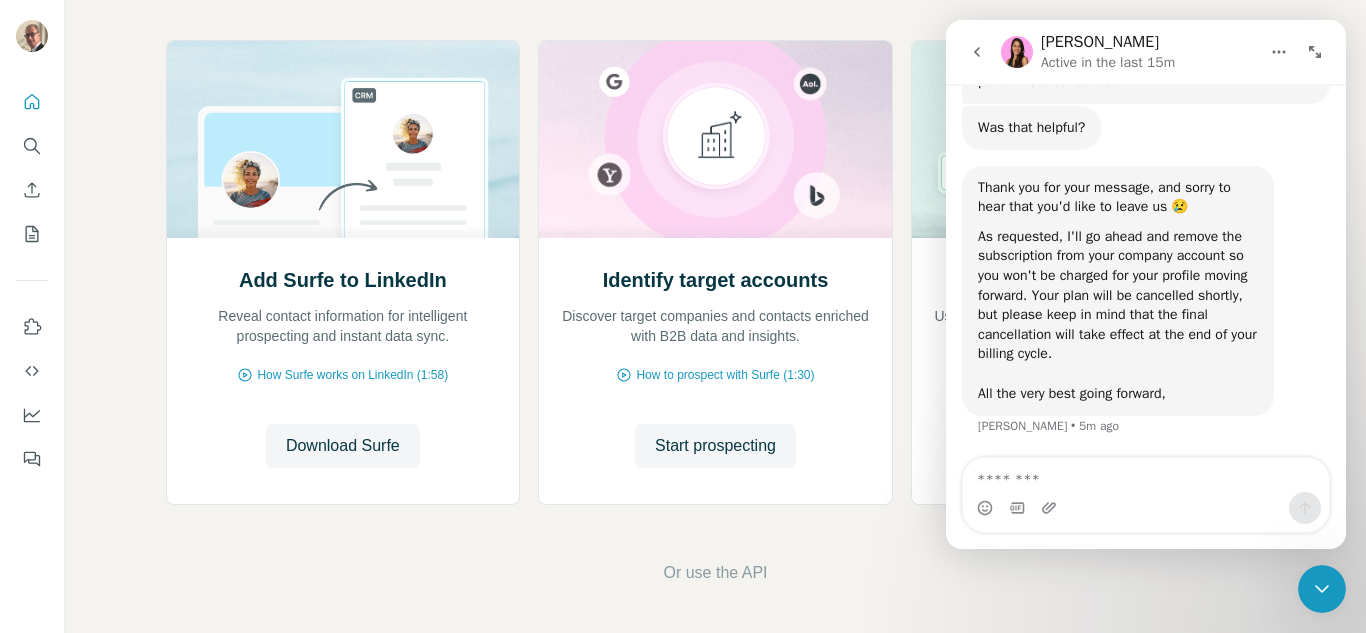 scroll, scrollTop: 1400, scrollLeft: 0, axis: vertical 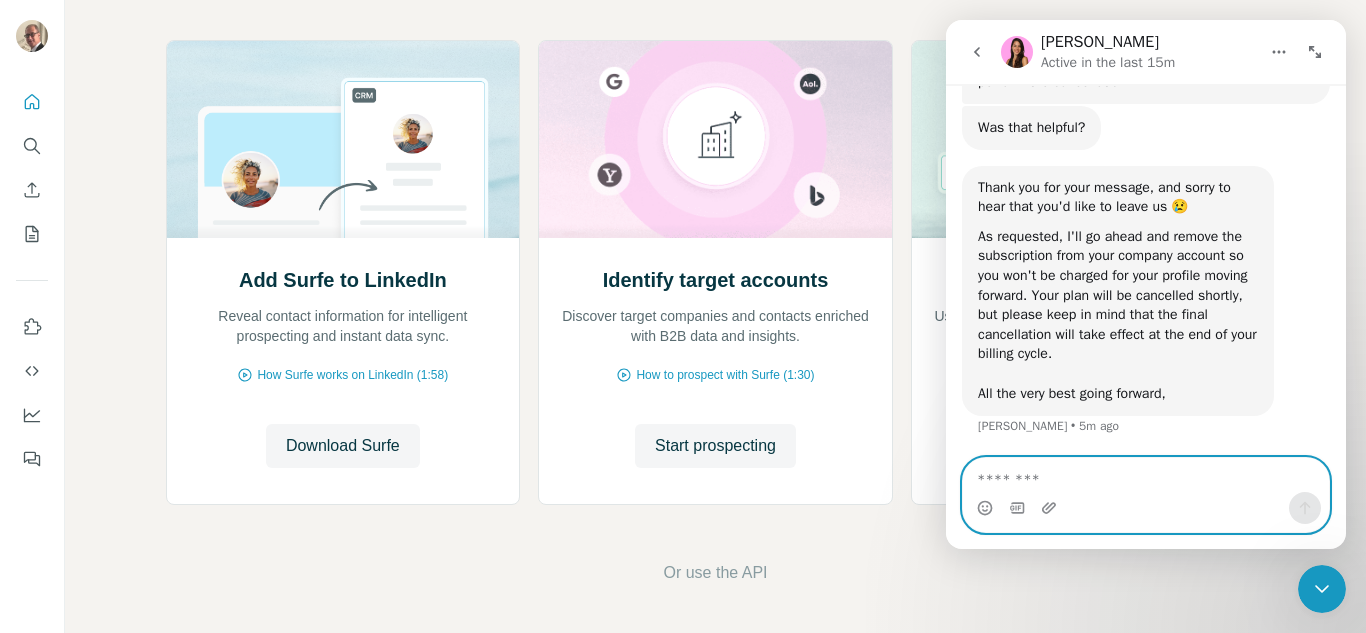 click at bounding box center [1146, 475] 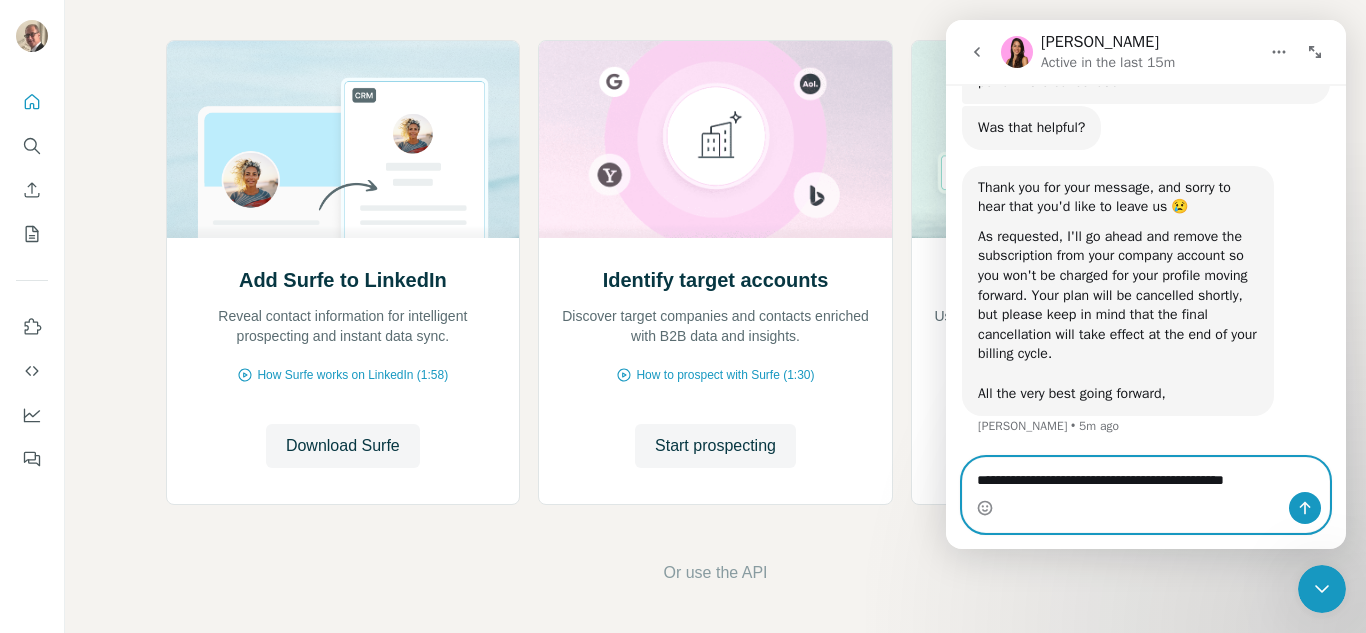 type on "**********" 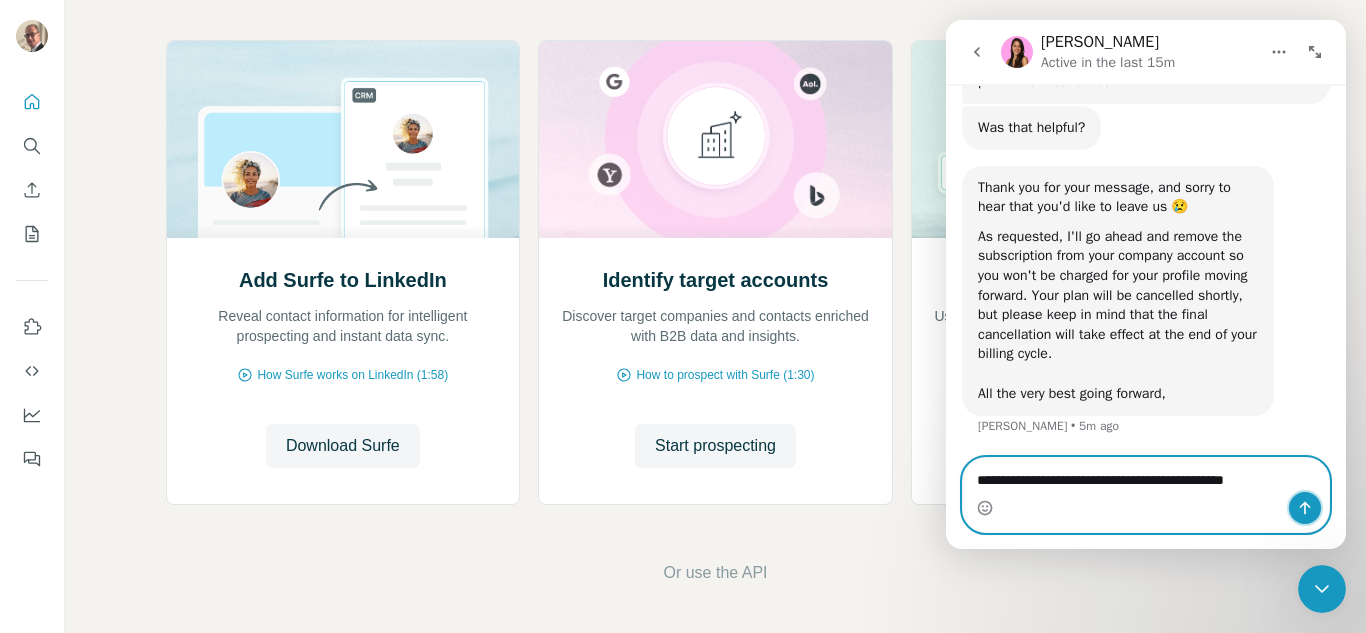 click at bounding box center [1305, 508] 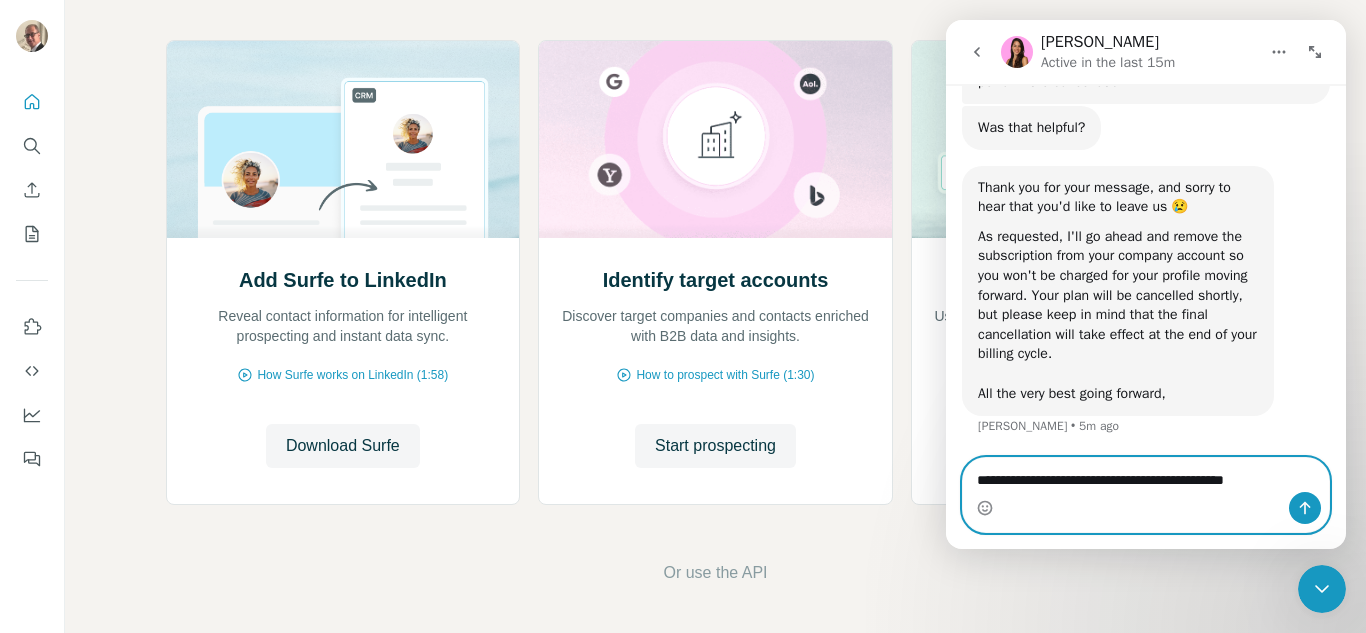 type 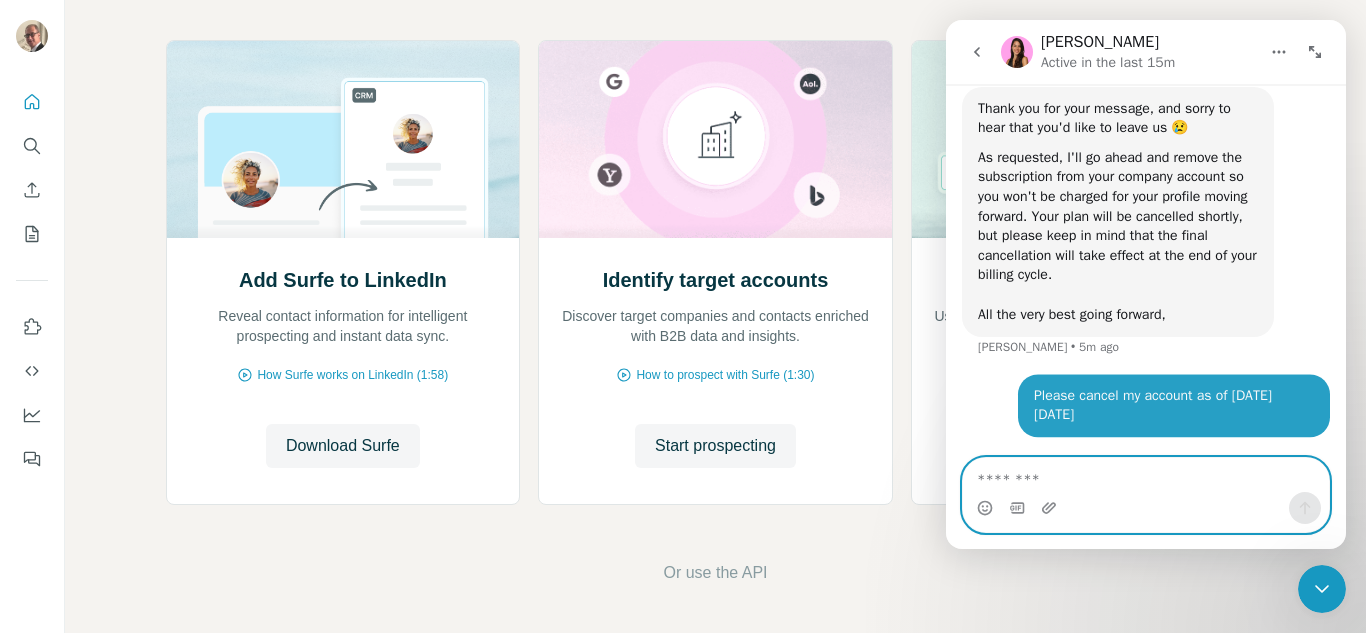 scroll, scrollTop: 1479, scrollLeft: 0, axis: vertical 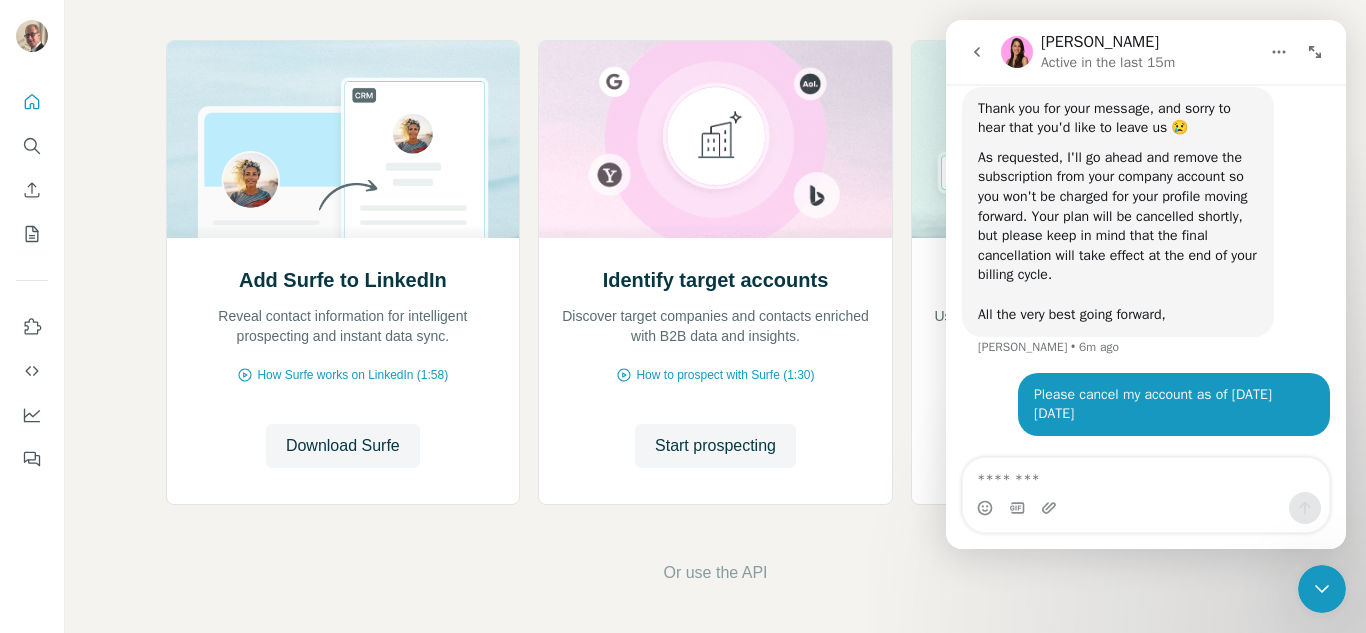 click at bounding box center [1315, 52] 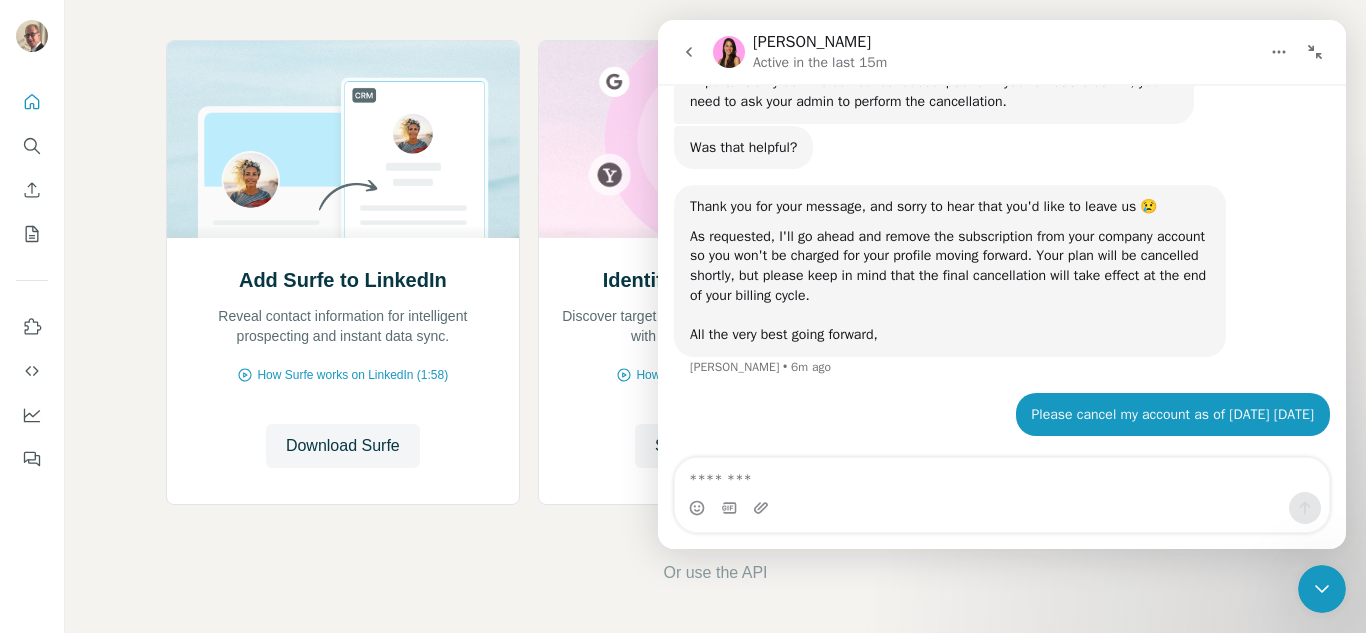 click at bounding box center [1315, 52] 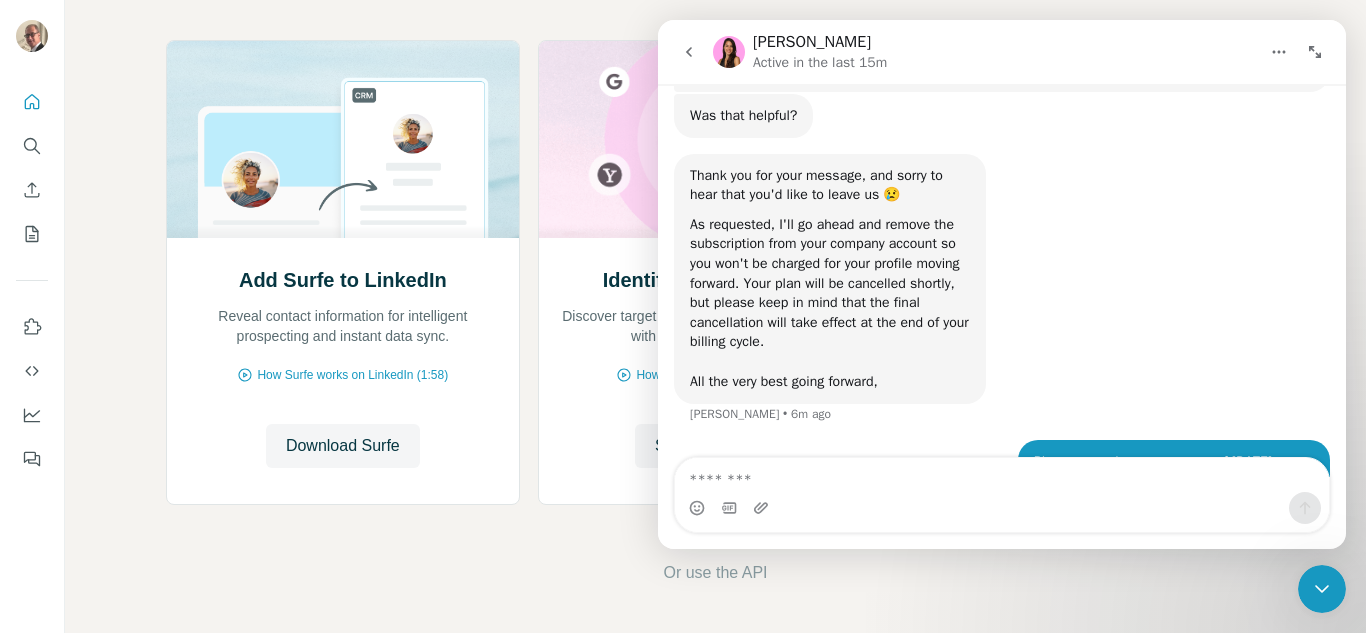 scroll, scrollTop: 1479, scrollLeft: 0, axis: vertical 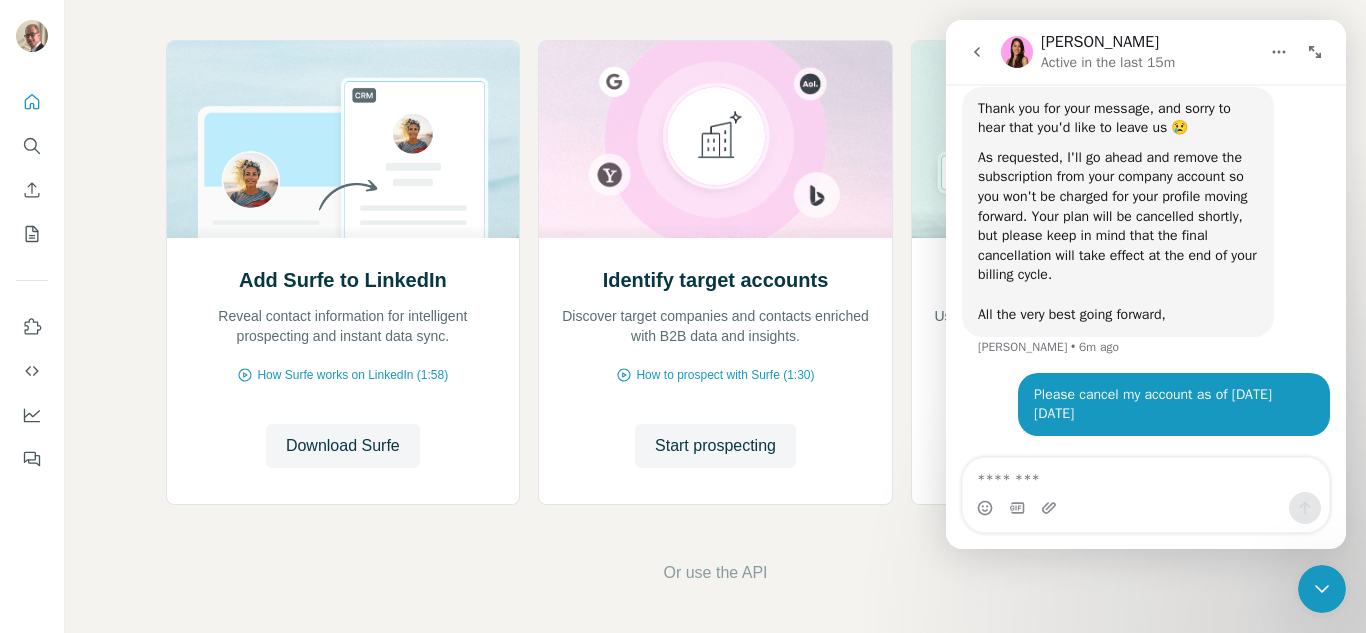 click 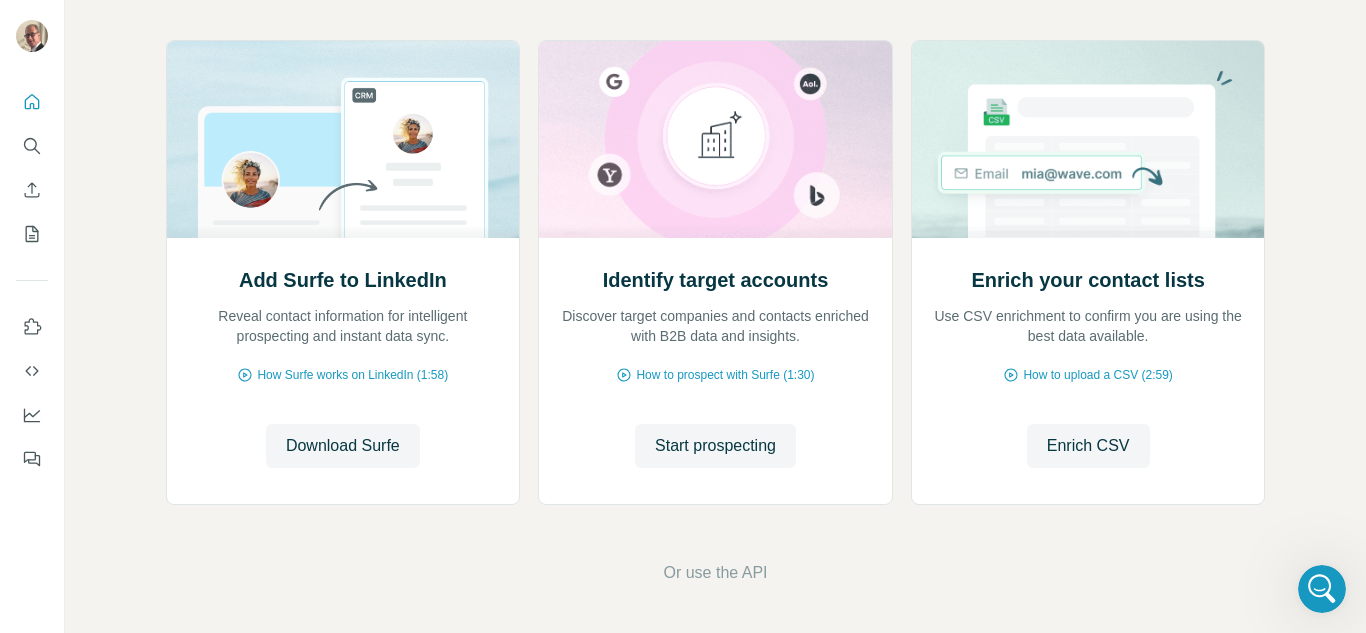 click 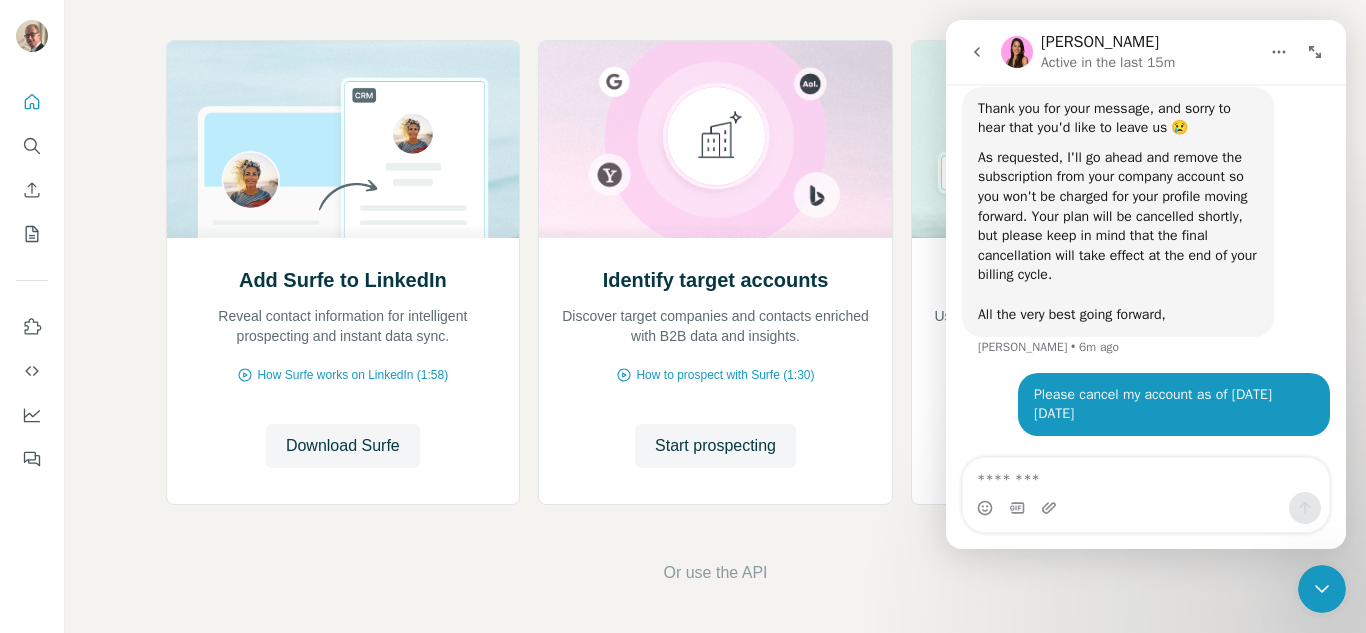 scroll, scrollTop: 1459, scrollLeft: 0, axis: vertical 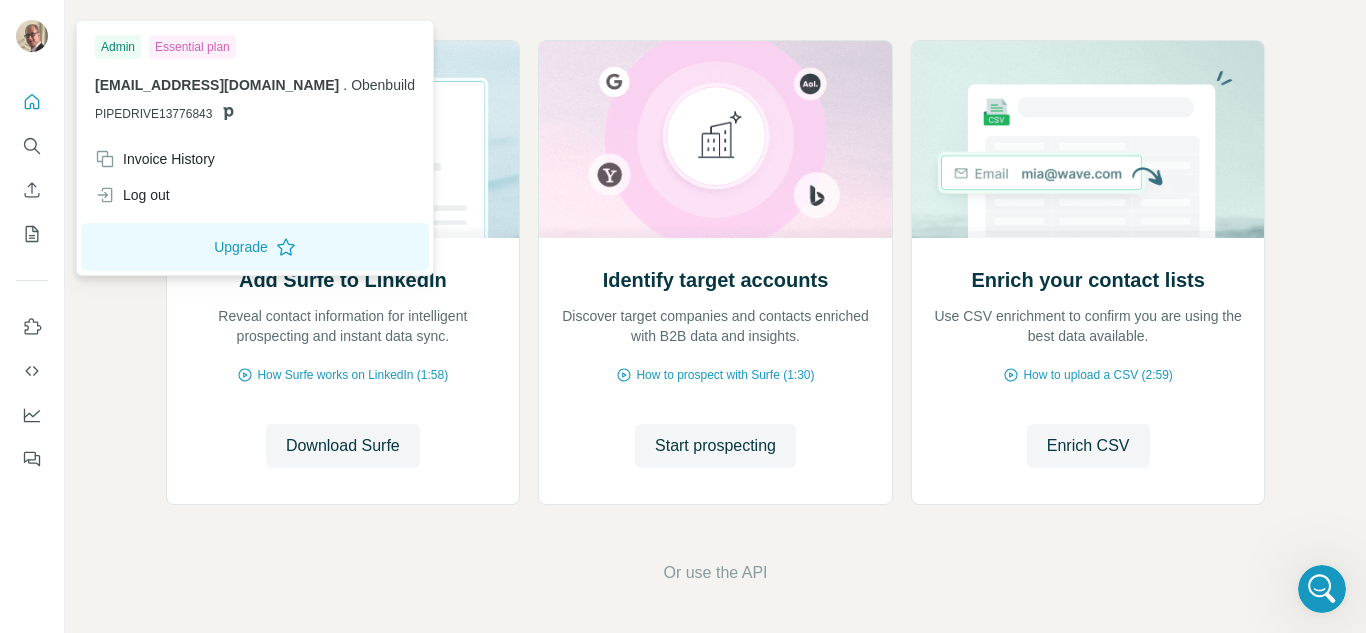 click on "PIPEDRIVE13776843" at bounding box center [153, 114] 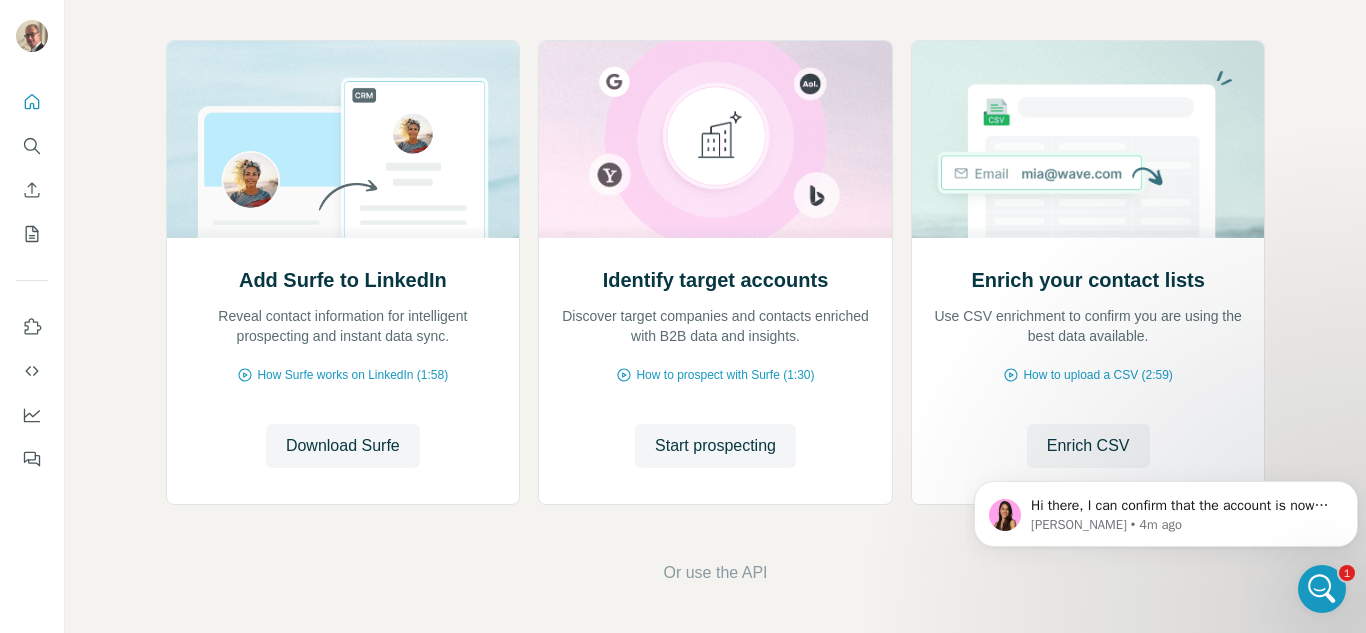 scroll, scrollTop: 0, scrollLeft: 0, axis: both 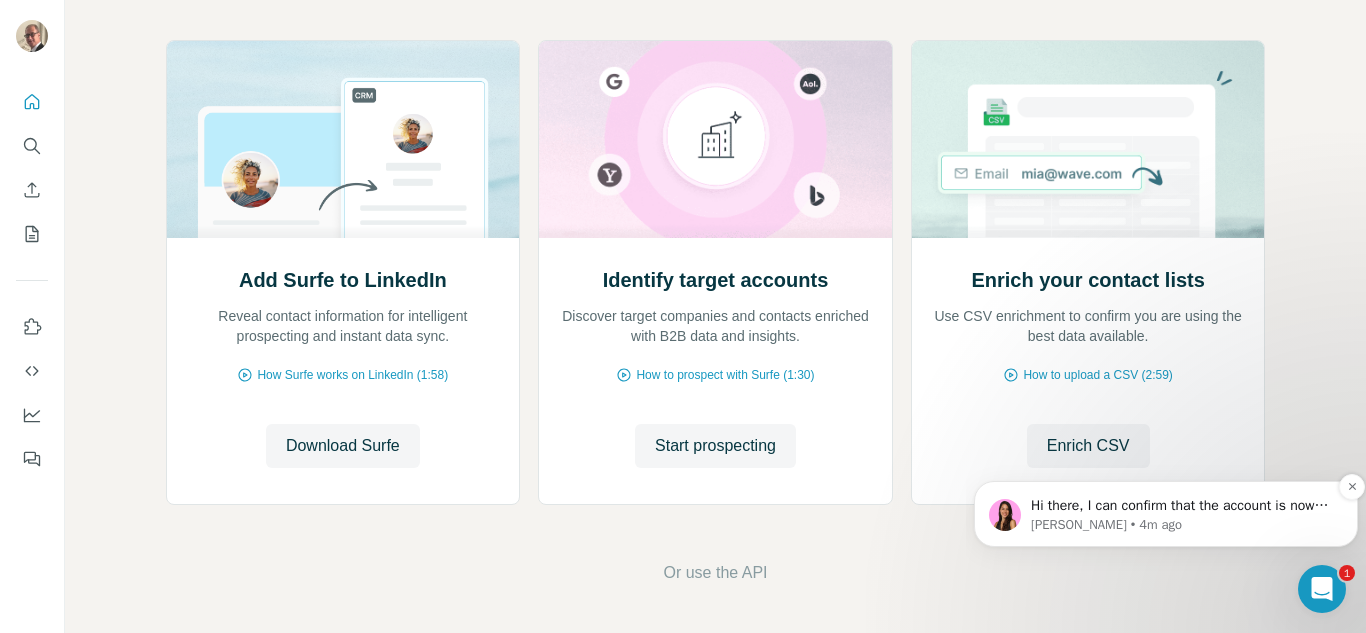 click on "[PERSON_NAME] • 4m ago" at bounding box center (1182, 525) 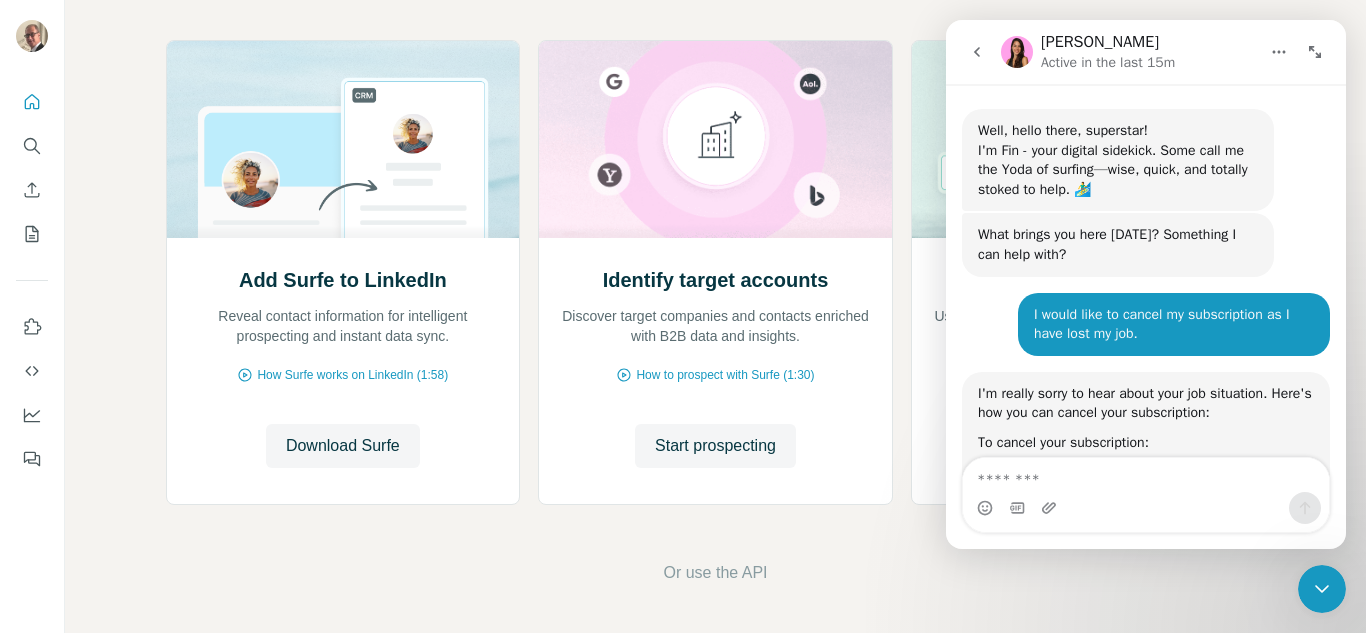 scroll, scrollTop: 3, scrollLeft: 0, axis: vertical 